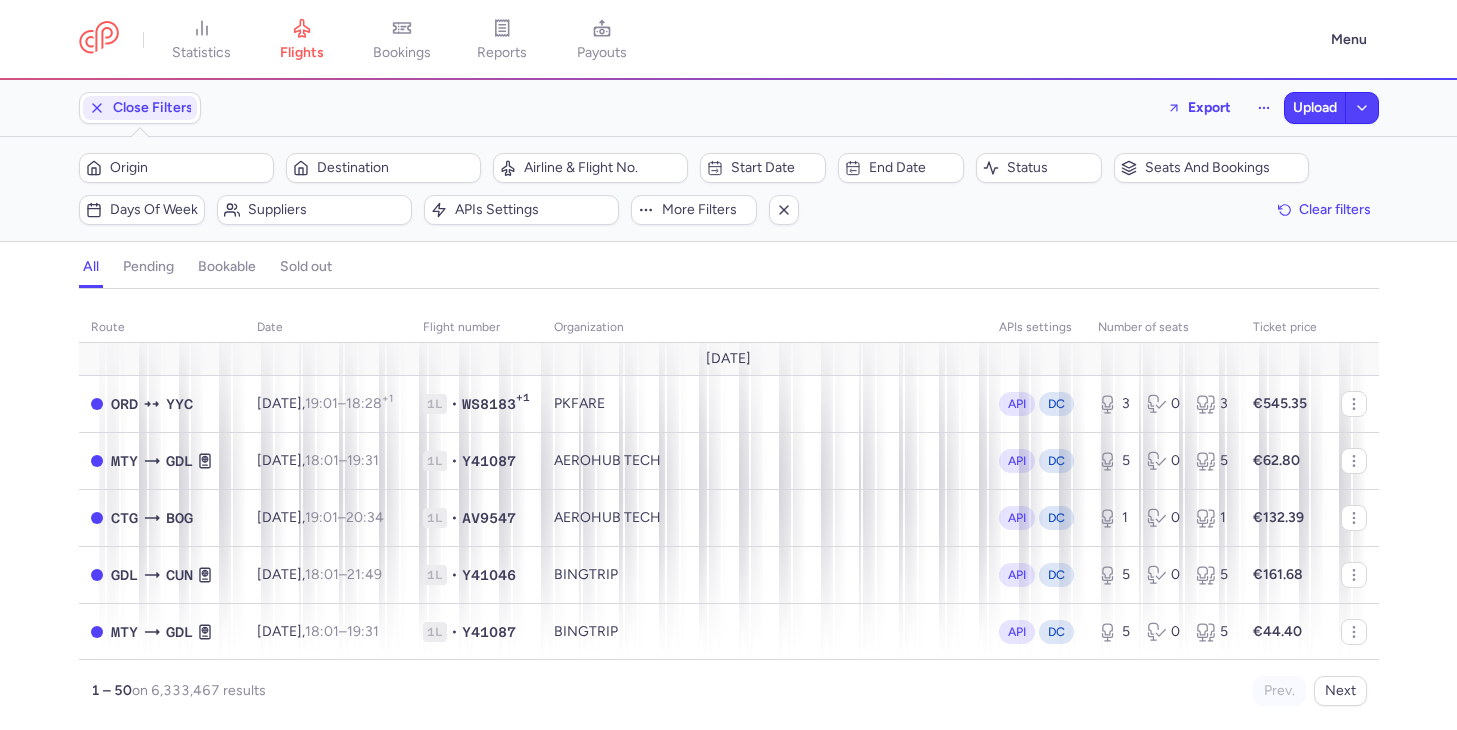scroll, scrollTop: 0, scrollLeft: 0, axis: both 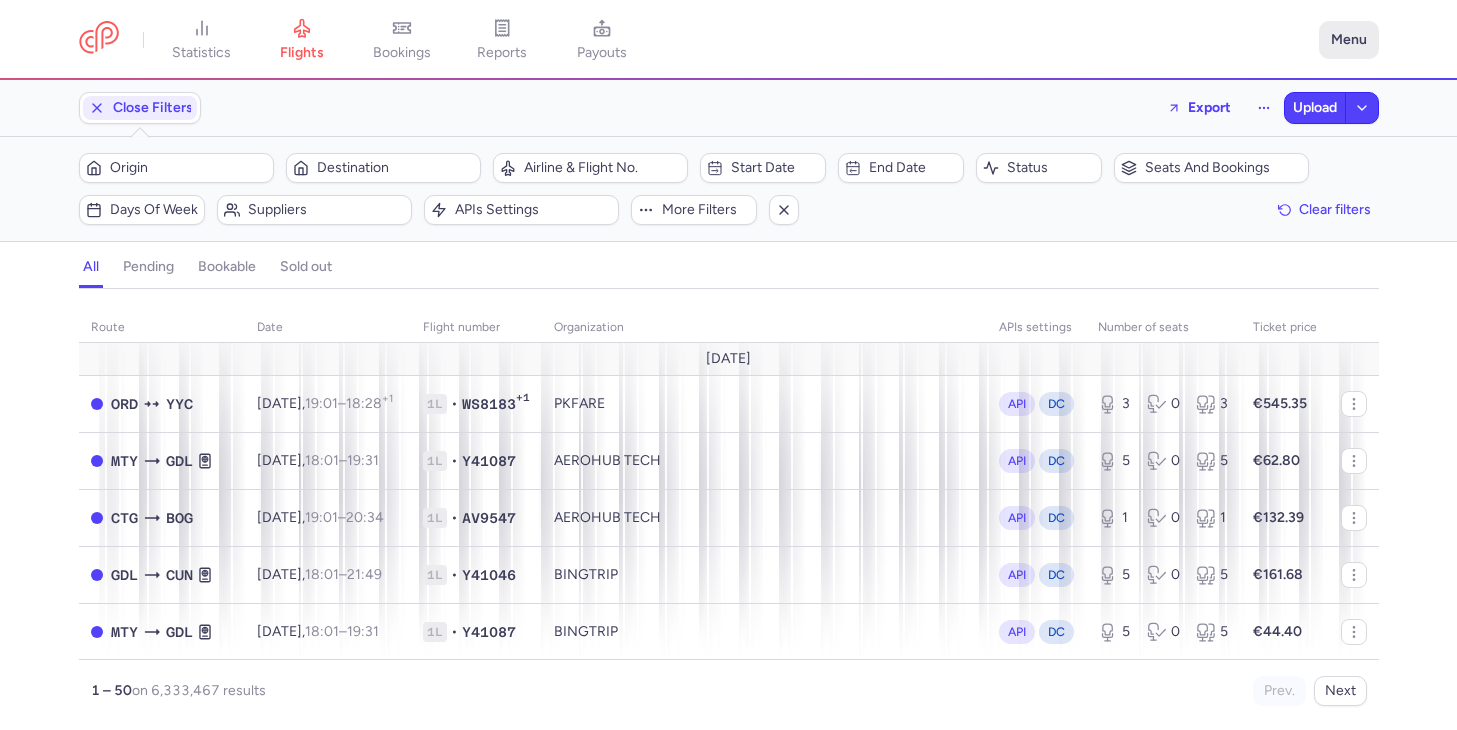 click on "Menu" at bounding box center (1349, 40) 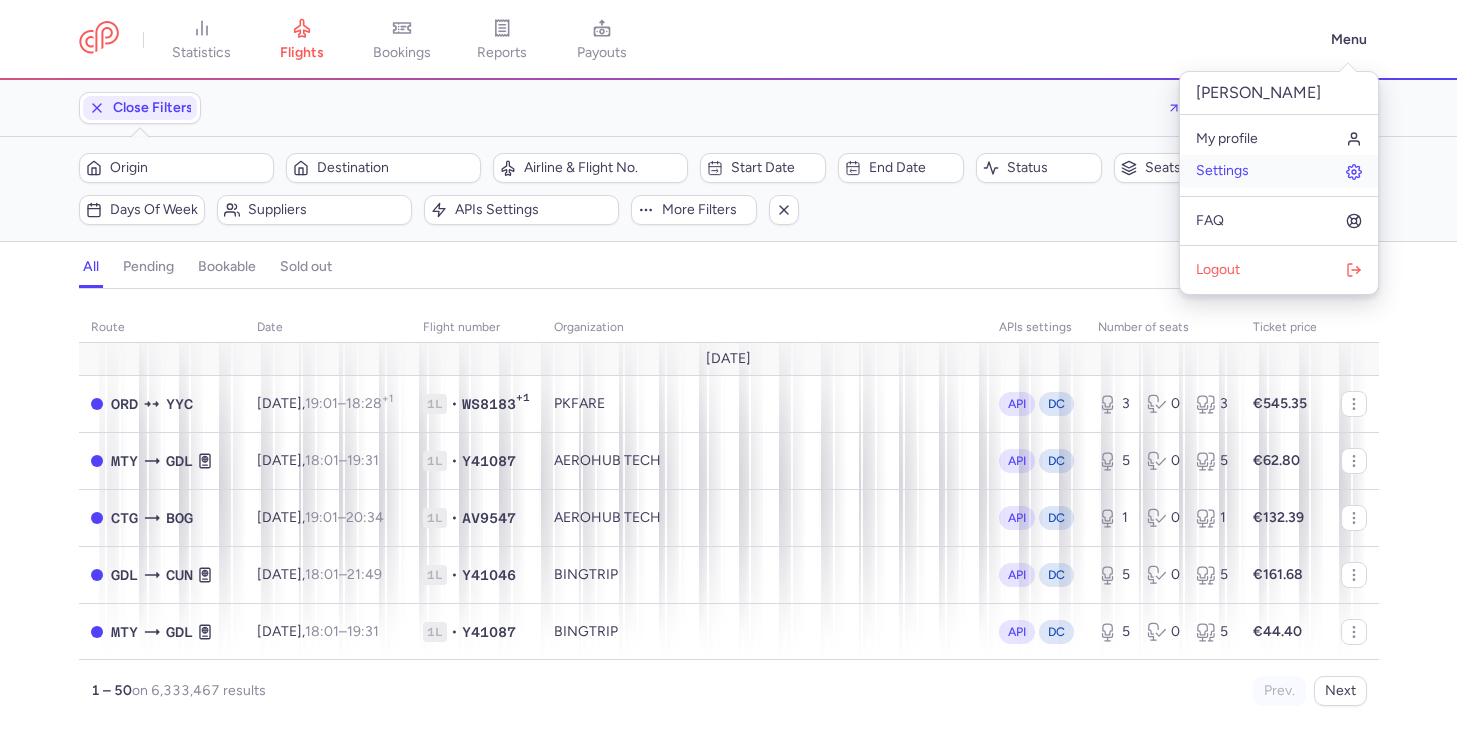 click on "Settings" at bounding box center (1279, 171) 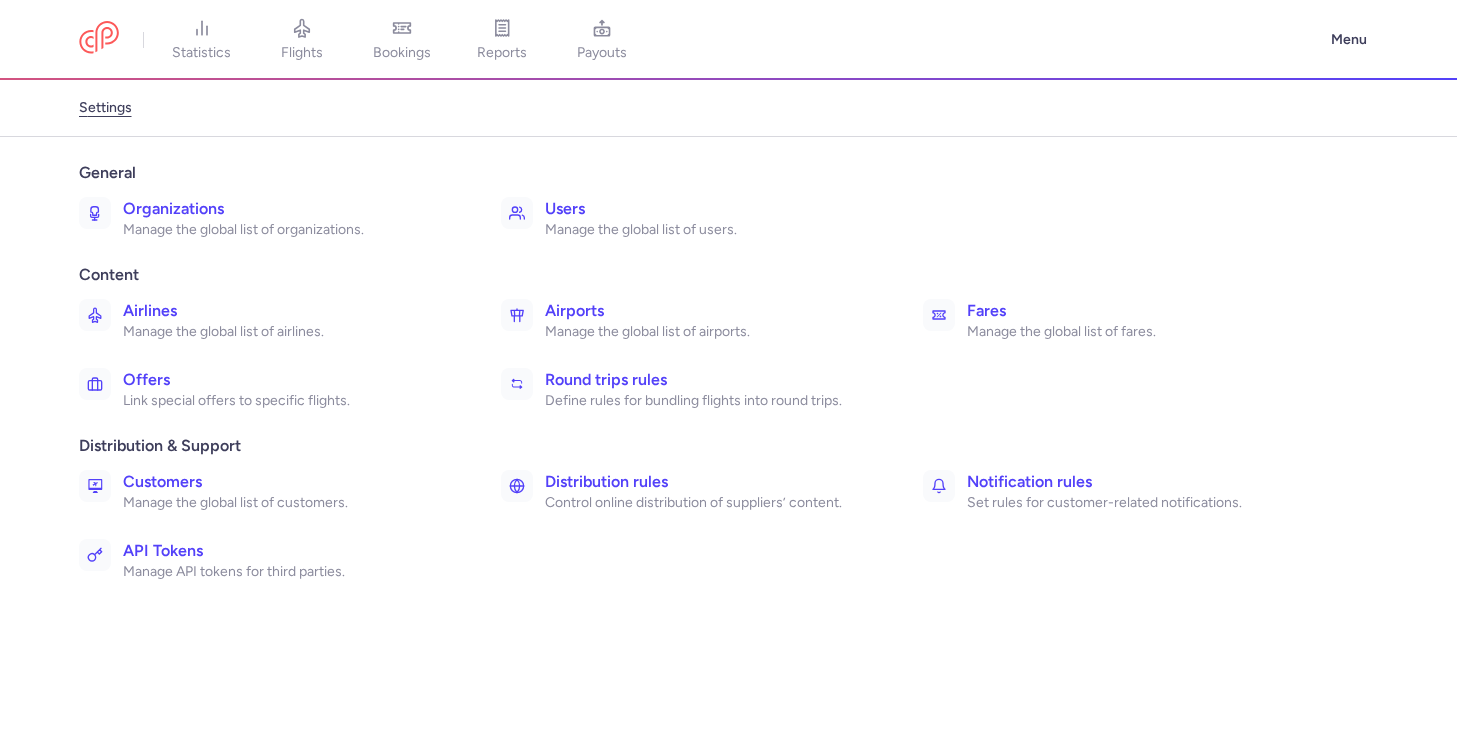 click on "Manage the global list of organizations." at bounding box center (290, 230) 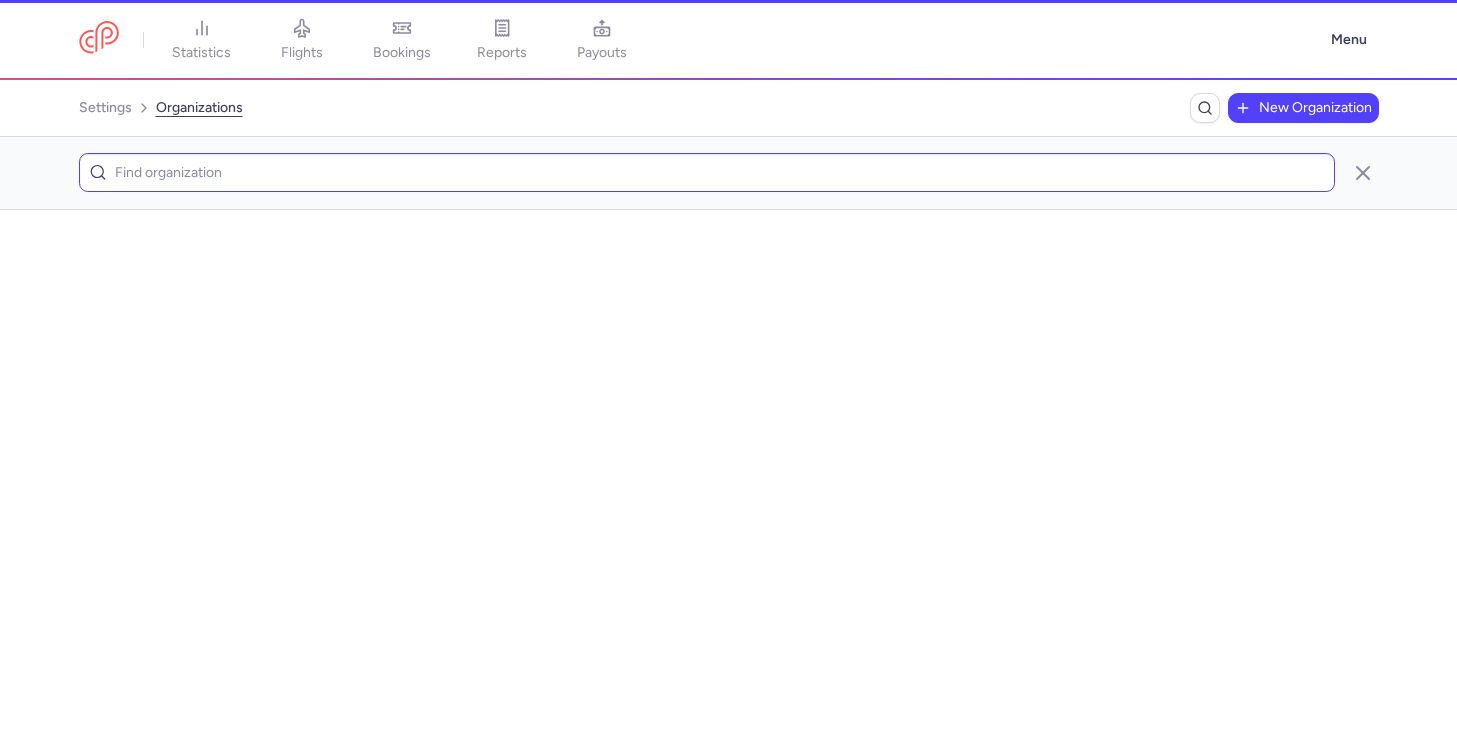 scroll, scrollTop: 0, scrollLeft: 0, axis: both 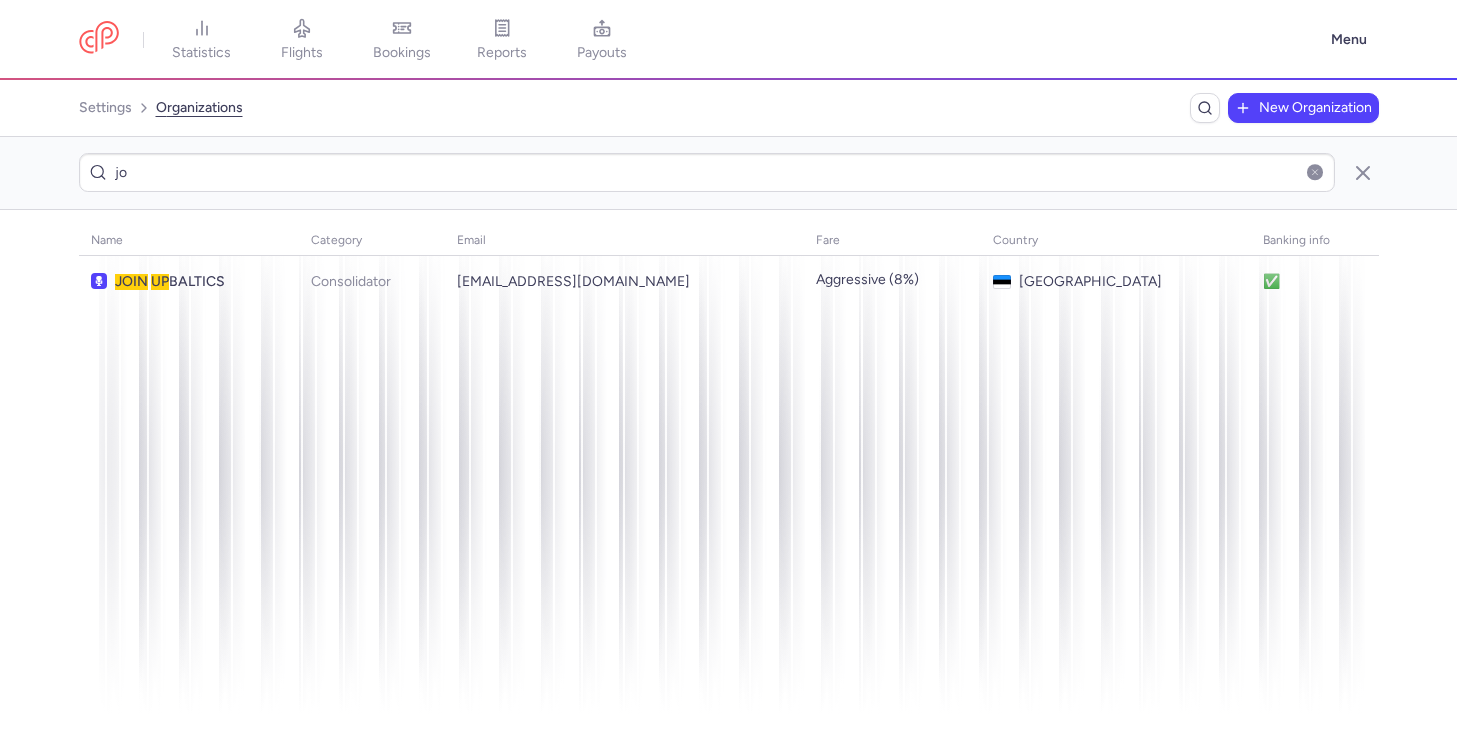 type on "j" 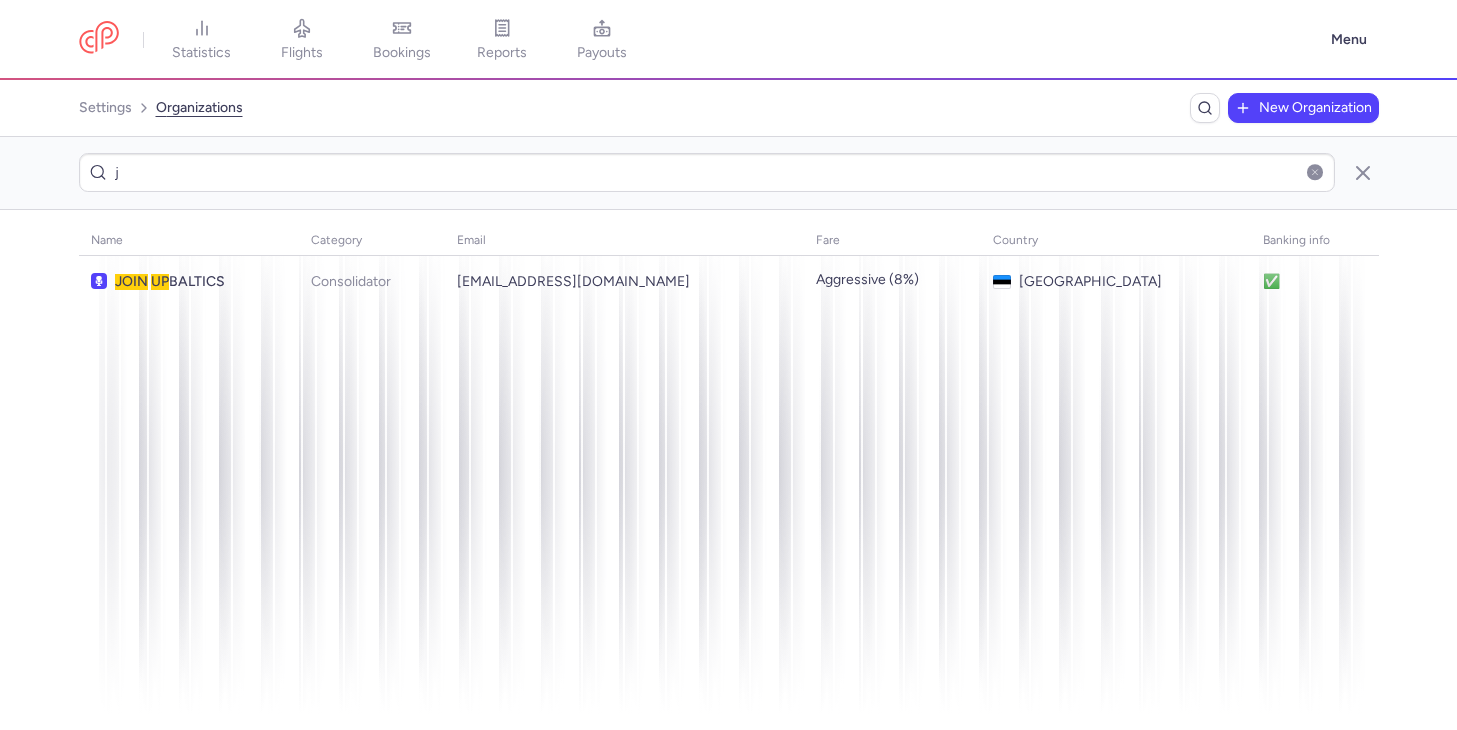 type 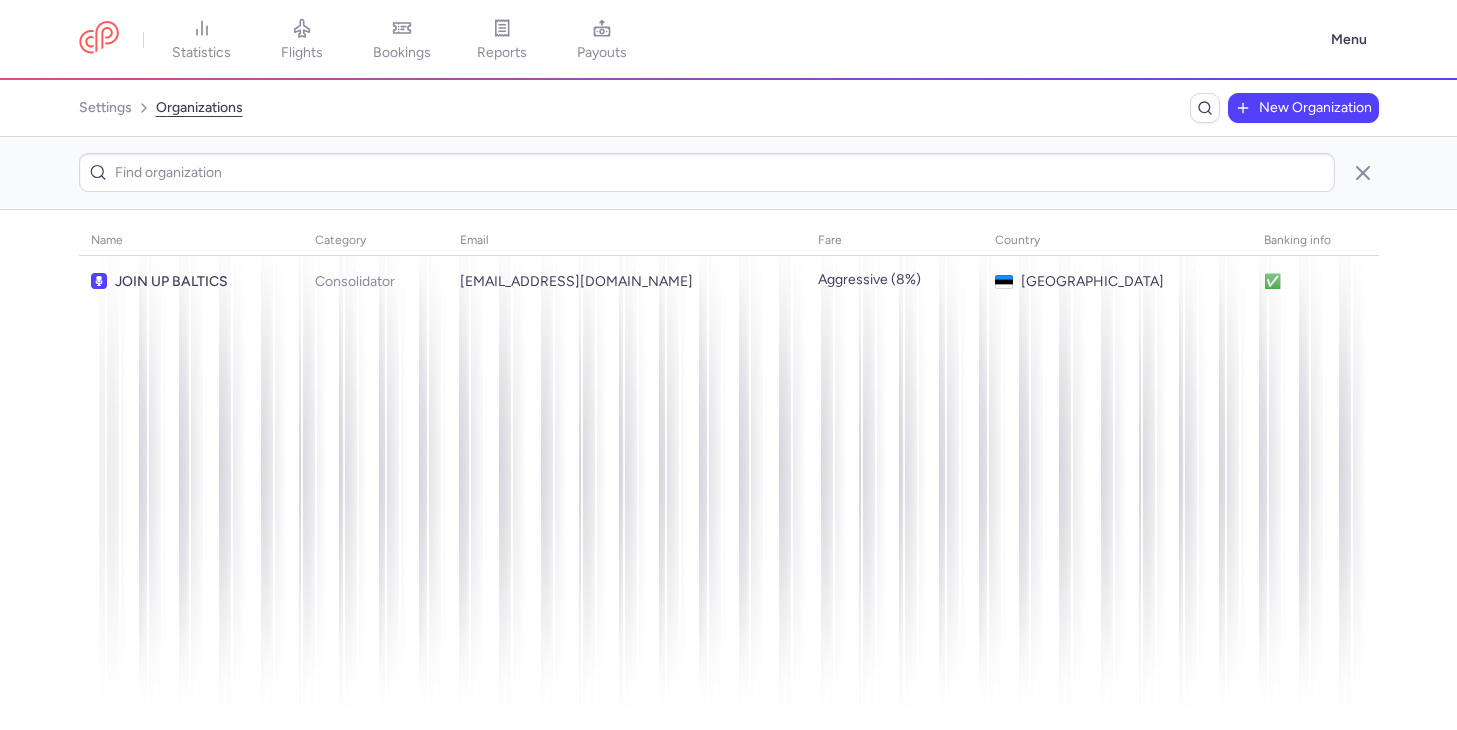 click on "New organization" 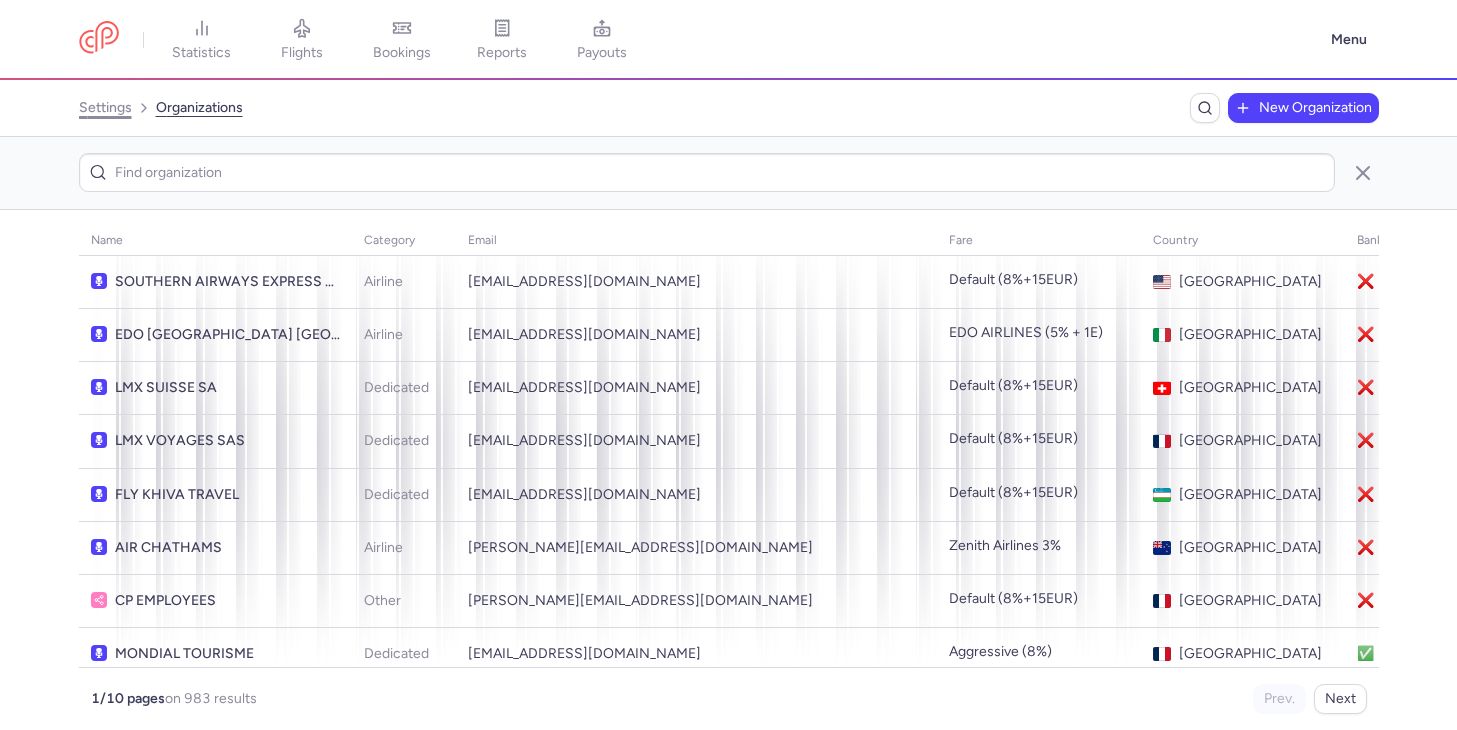 click on "settings" at bounding box center (105, 108) 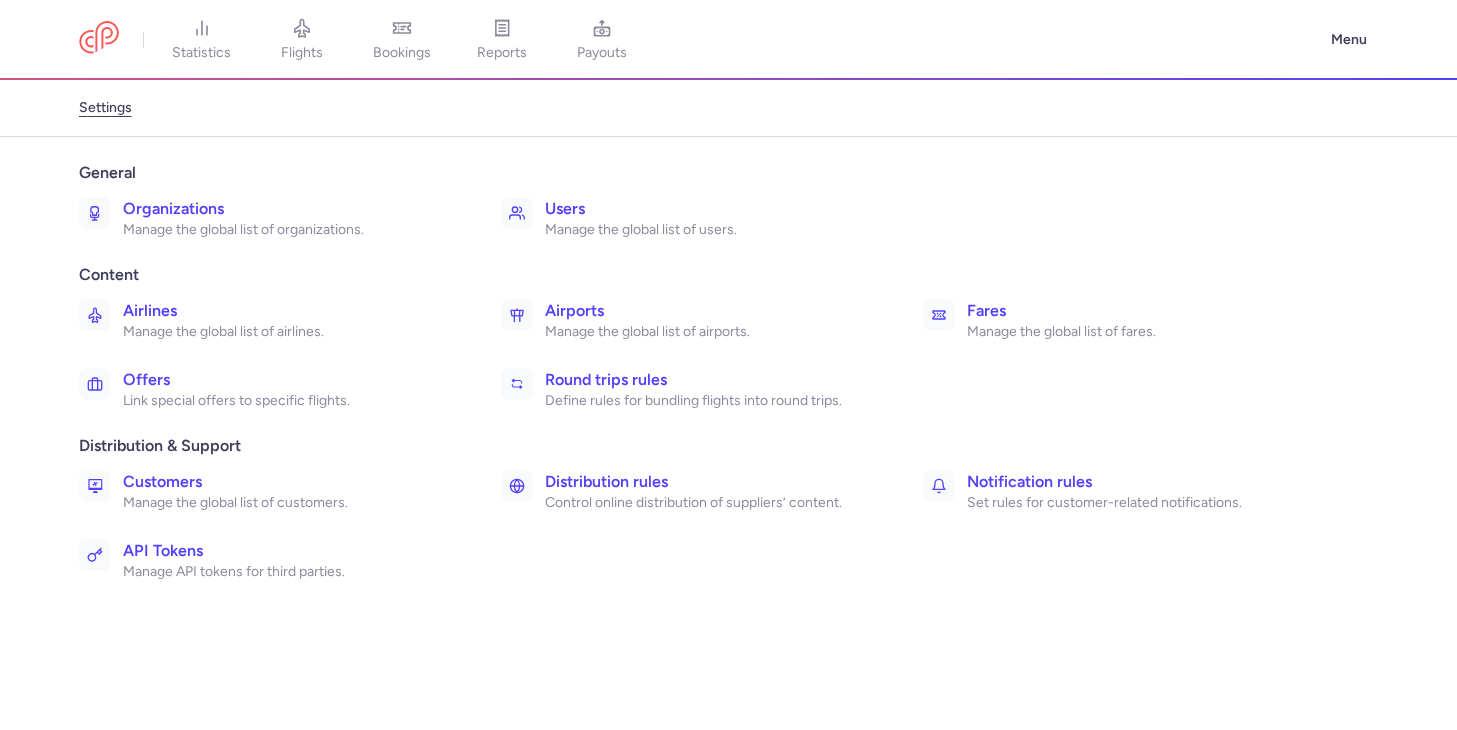 click on "Distribution rules" at bounding box center [712, 482] 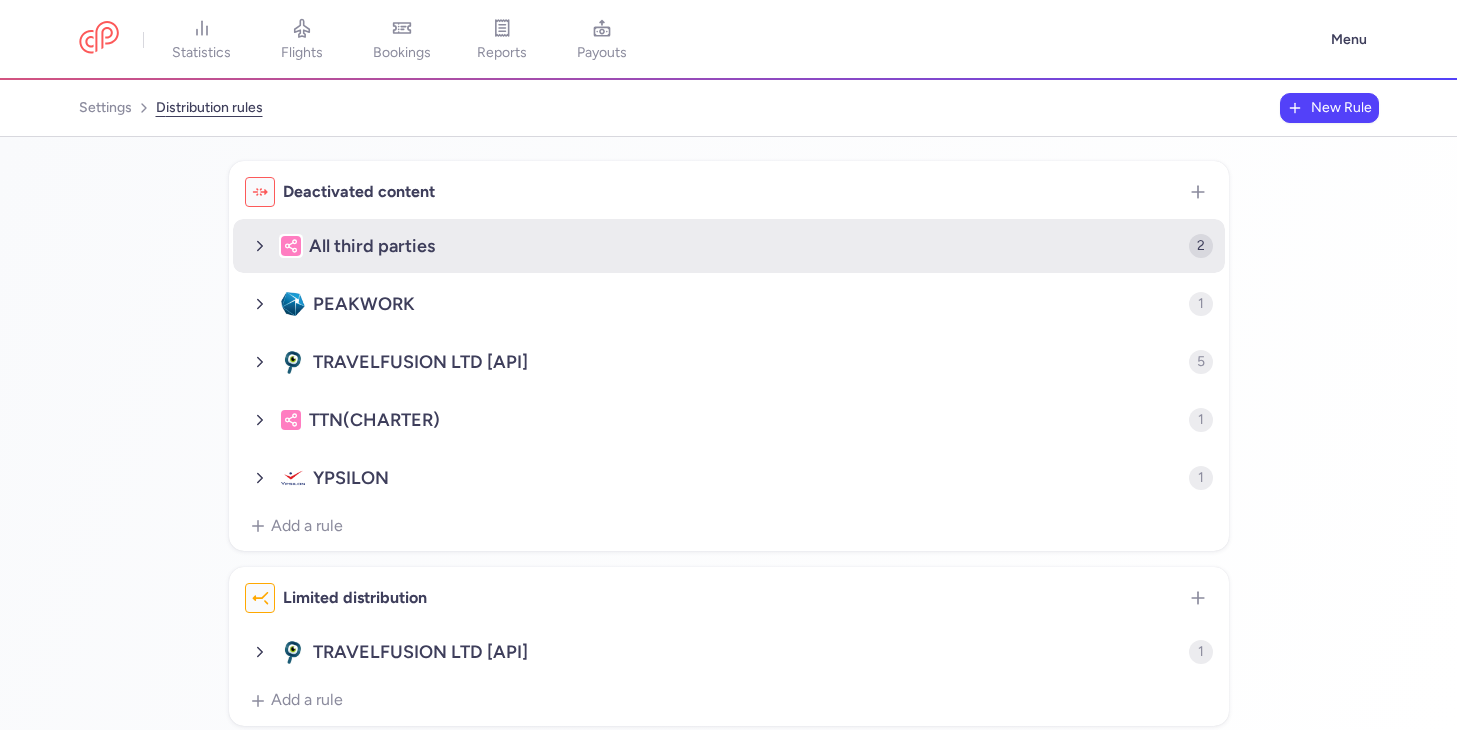 click on "All third parties" 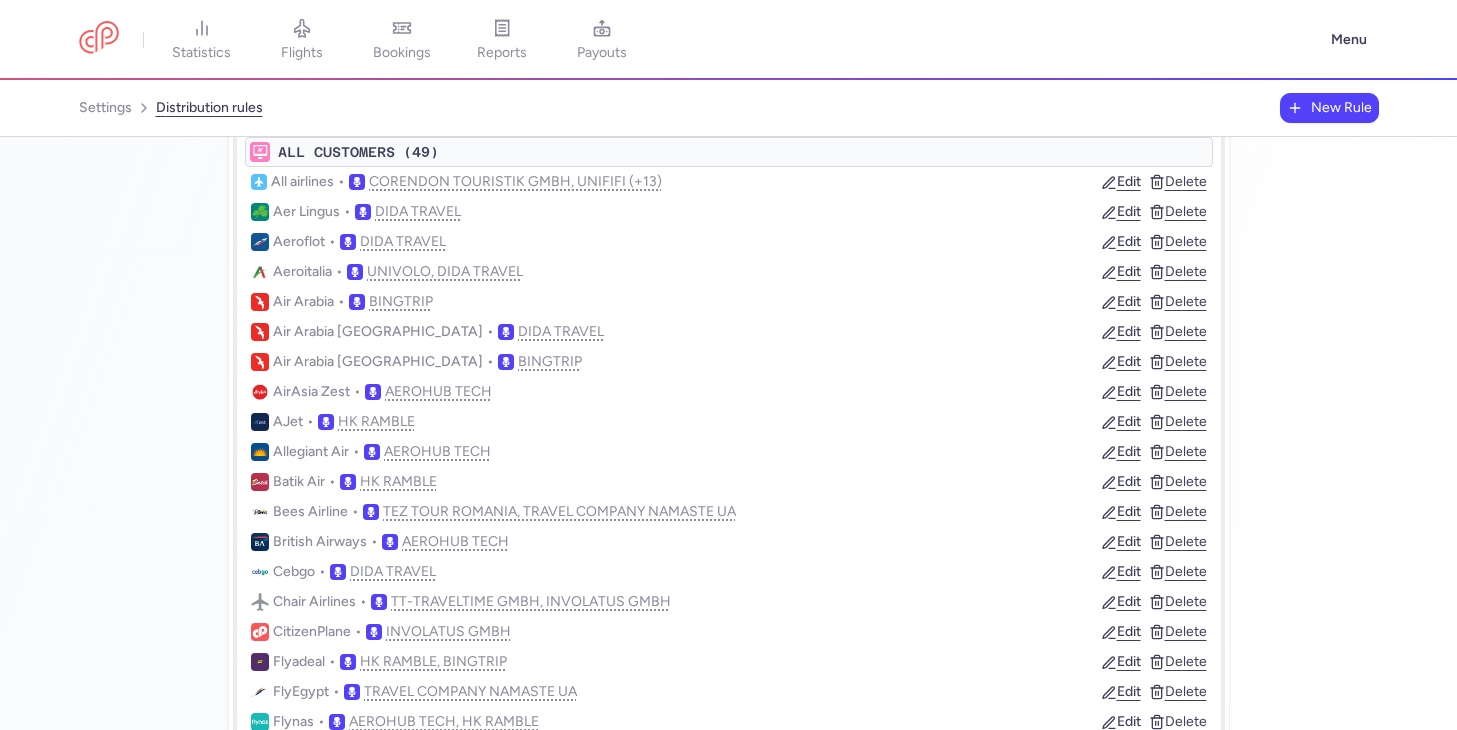 scroll, scrollTop: 181, scrollLeft: 0, axis: vertical 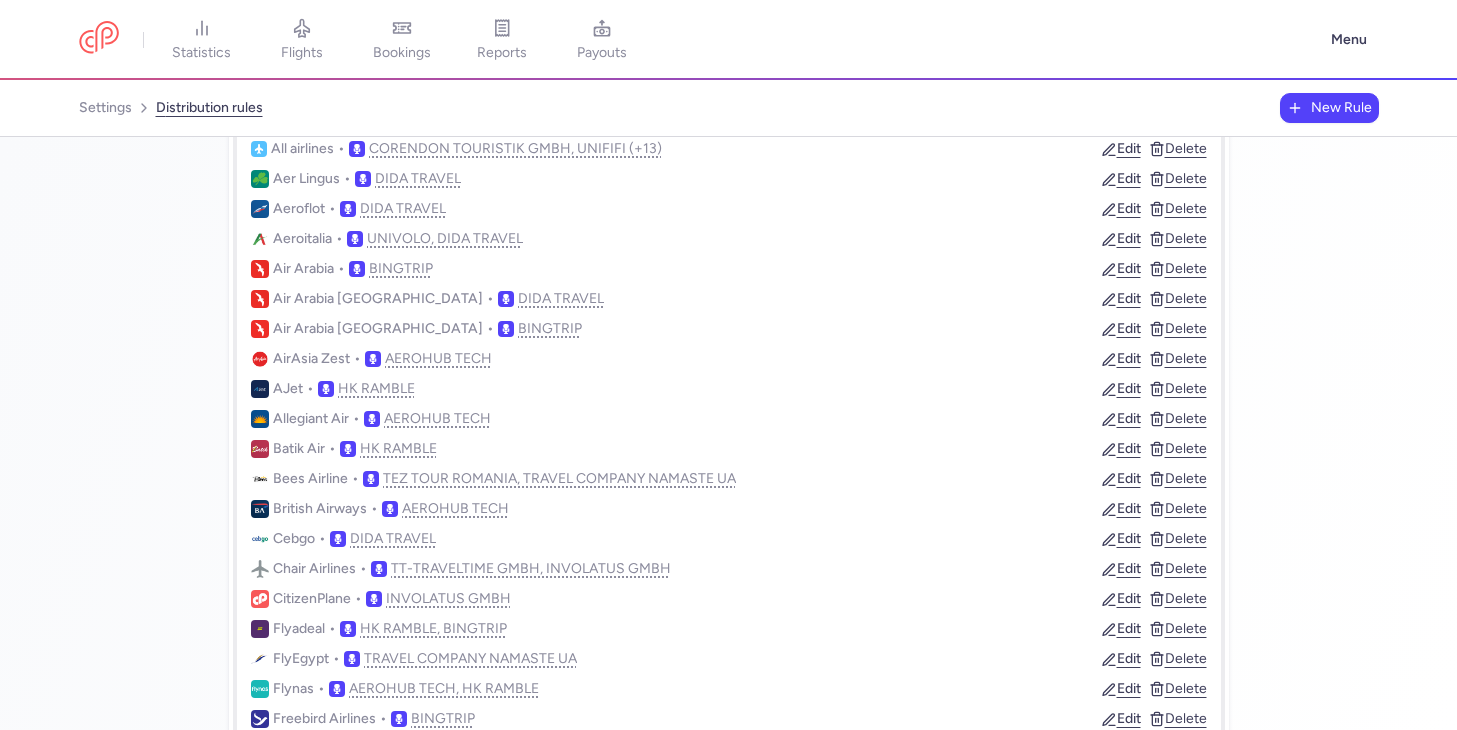 type 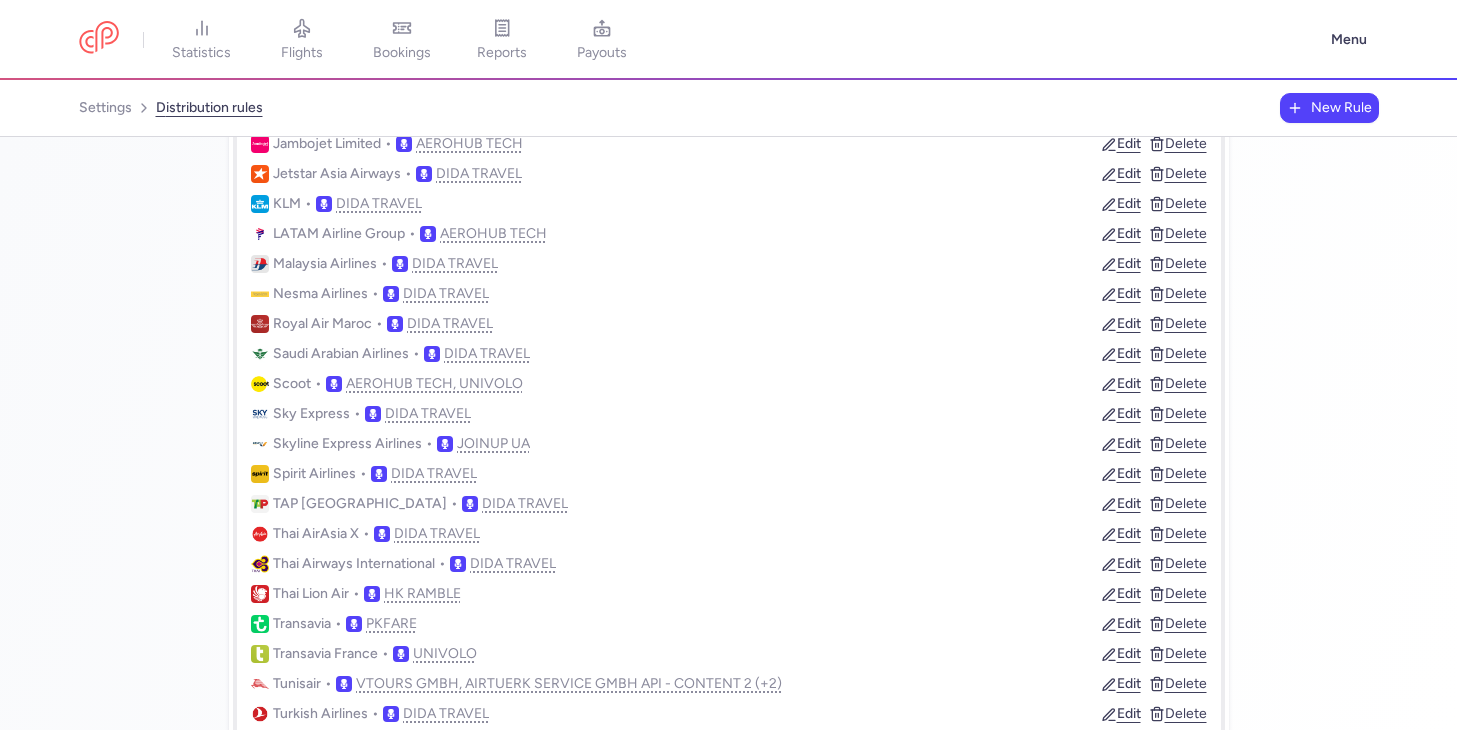 scroll, scrollTop: 899, scrollLeft: 0, axis: vertical 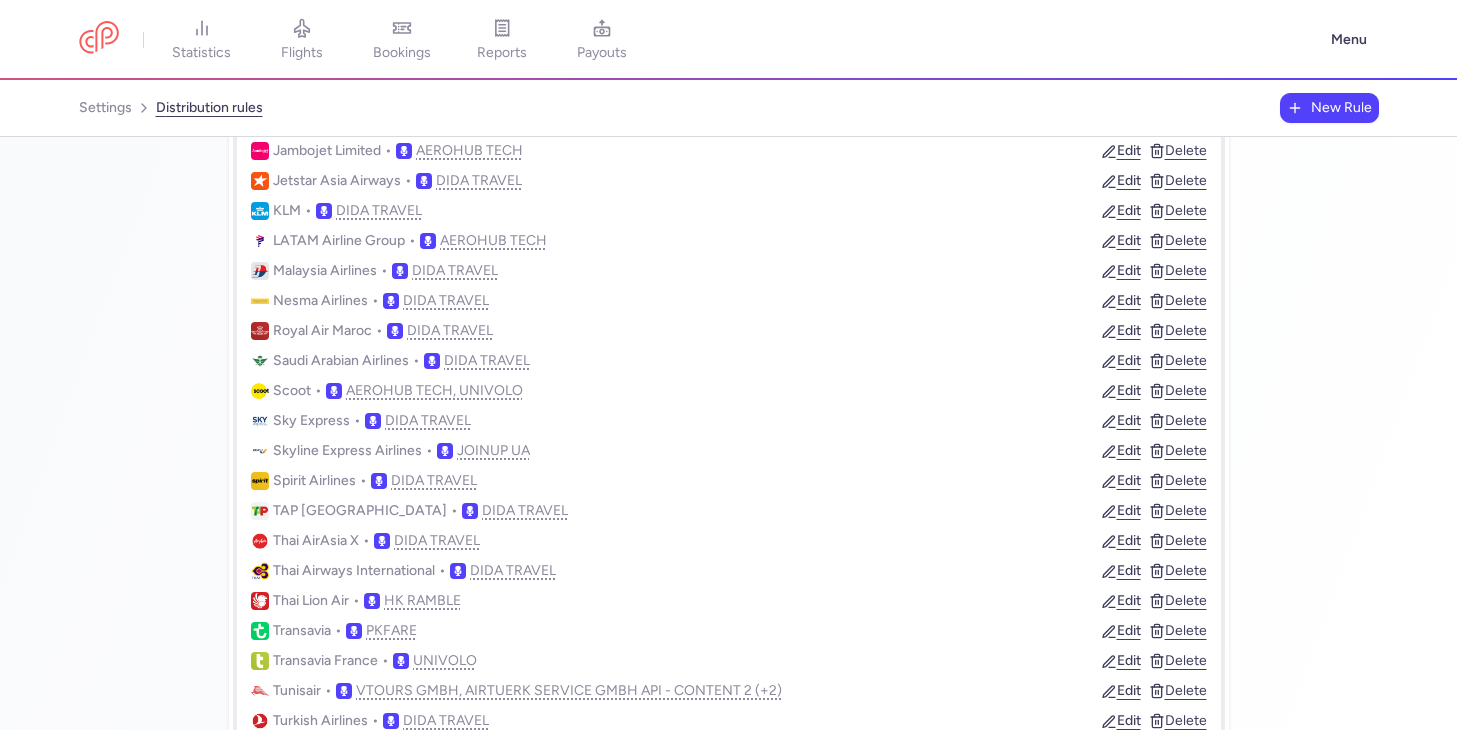 click on "Skyline Express Airlines" at bounding box center (347, 451) 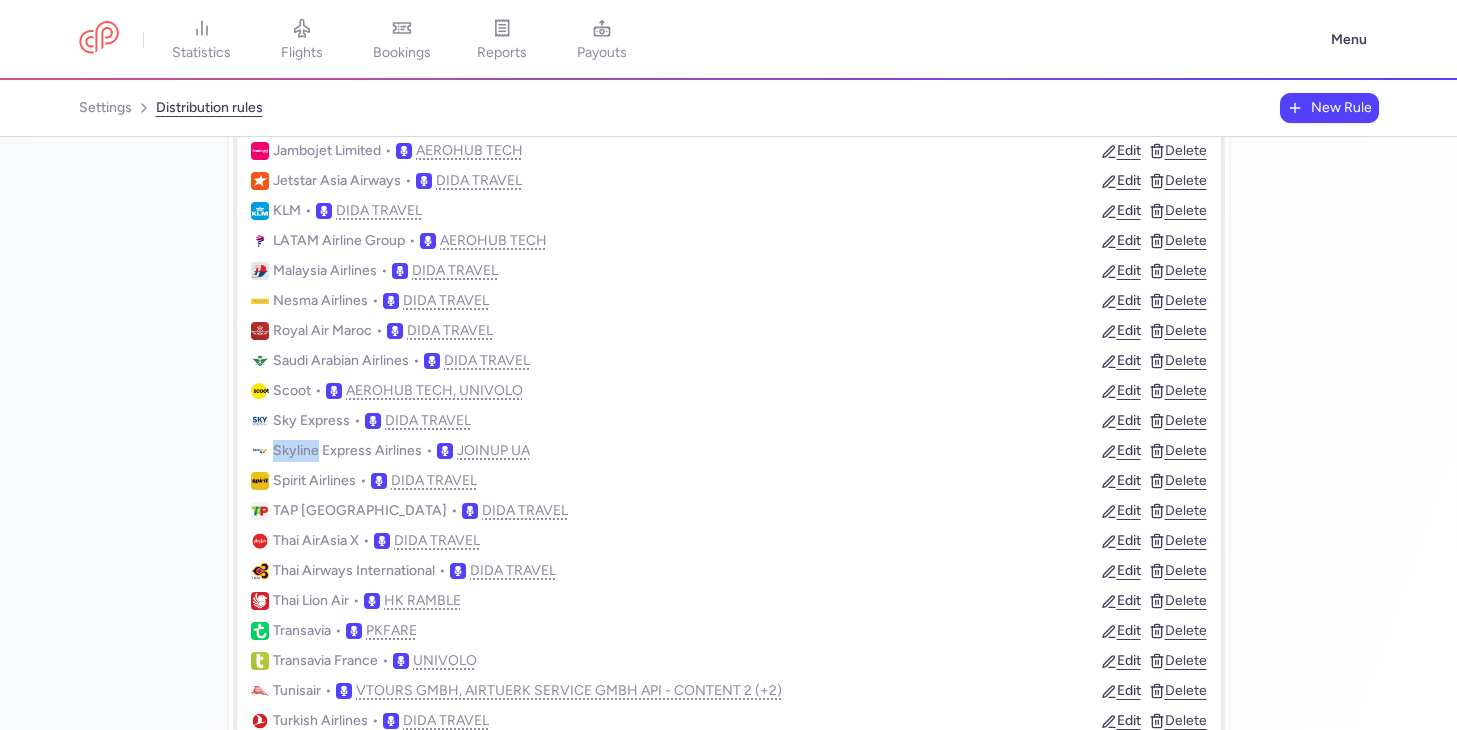 click on "Skyline Express Airlines" at bounding box center (347, 451) 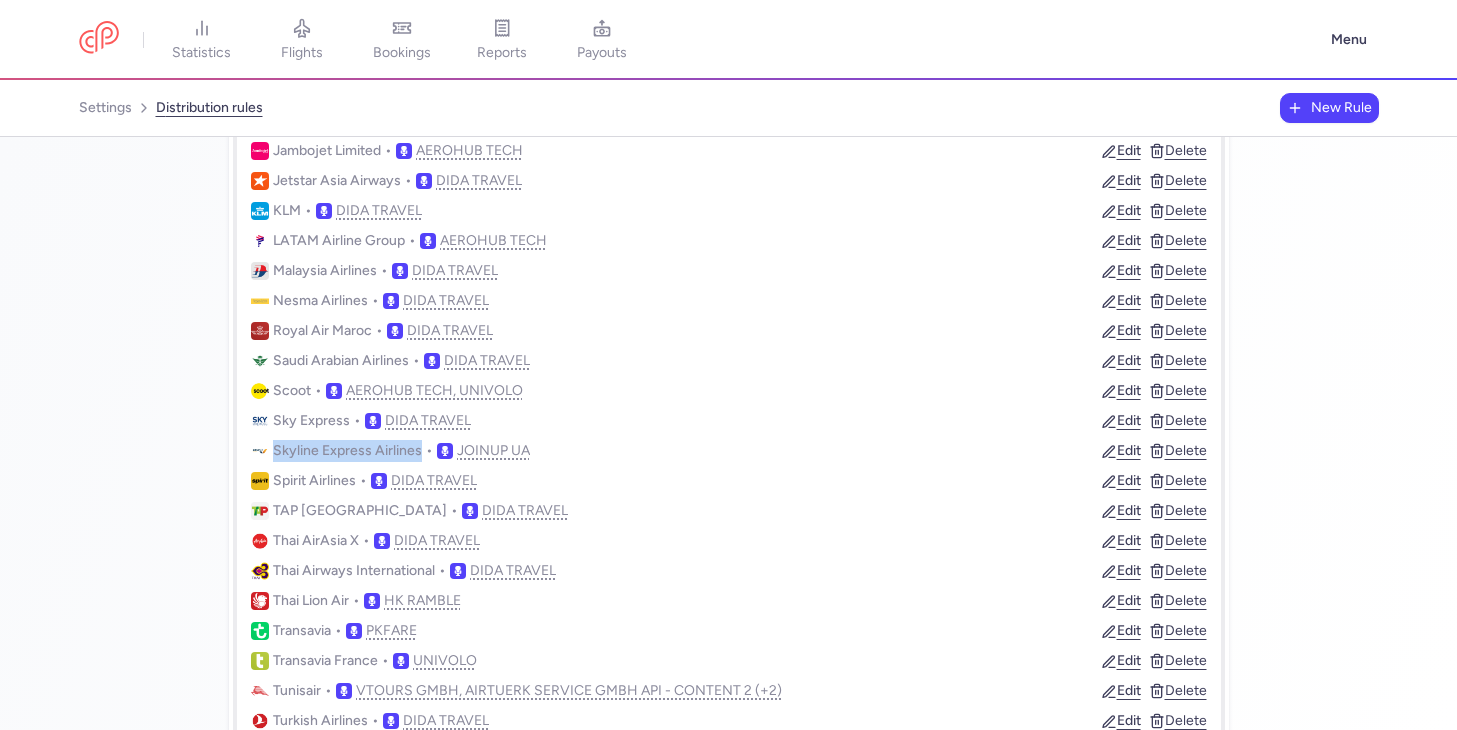 click on "Skyline Express Airlines" at bounding box center [347, 451] 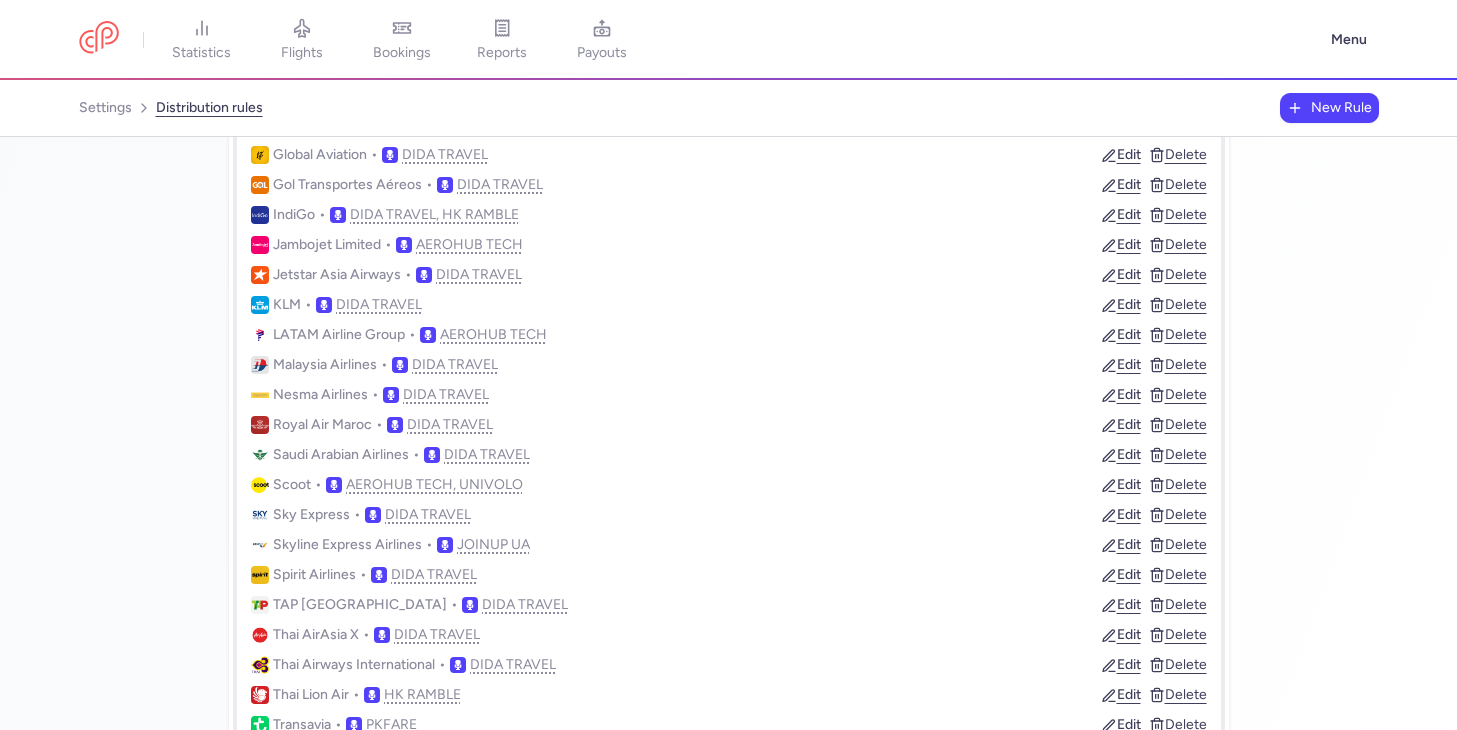 scroll, scrollTop: 824, scrollLeft: 0, axis: vertical 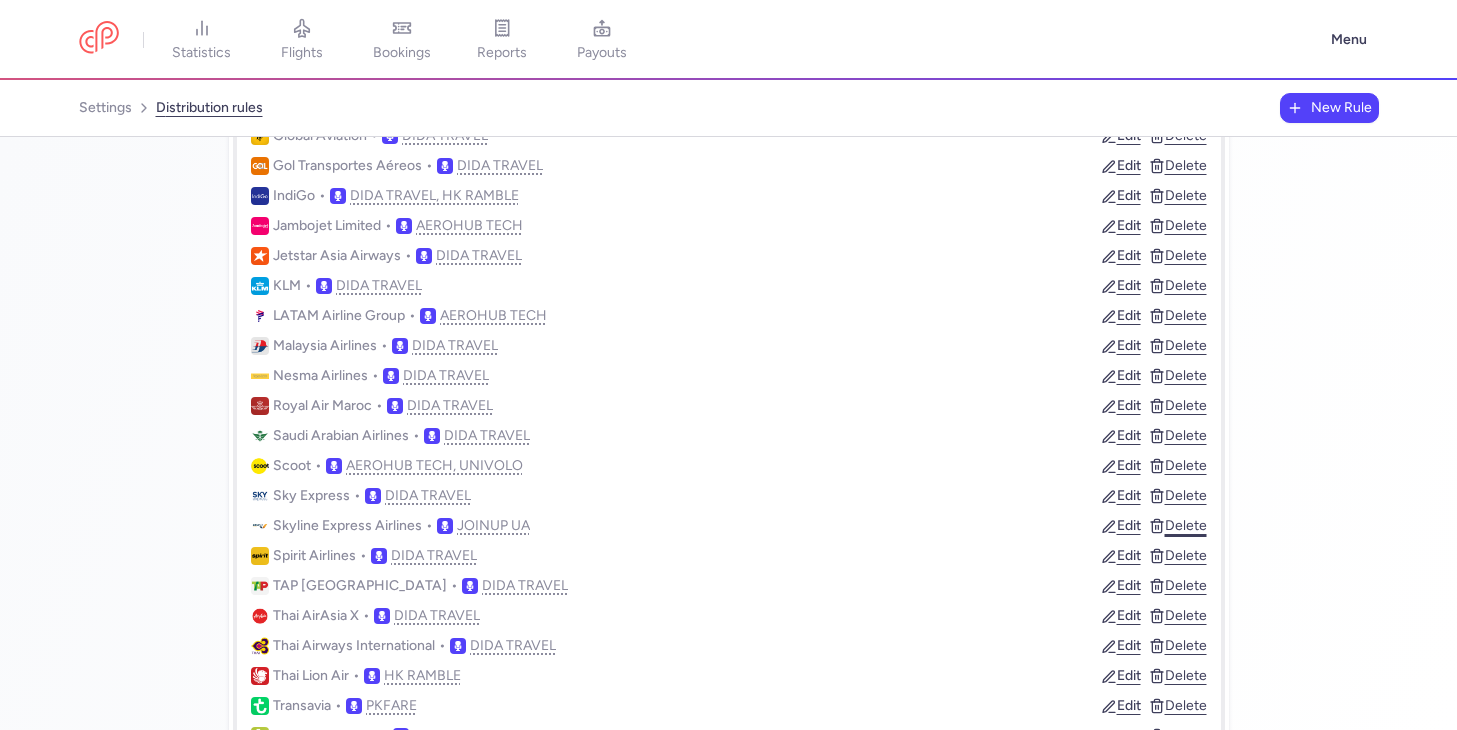 click on "Delete" 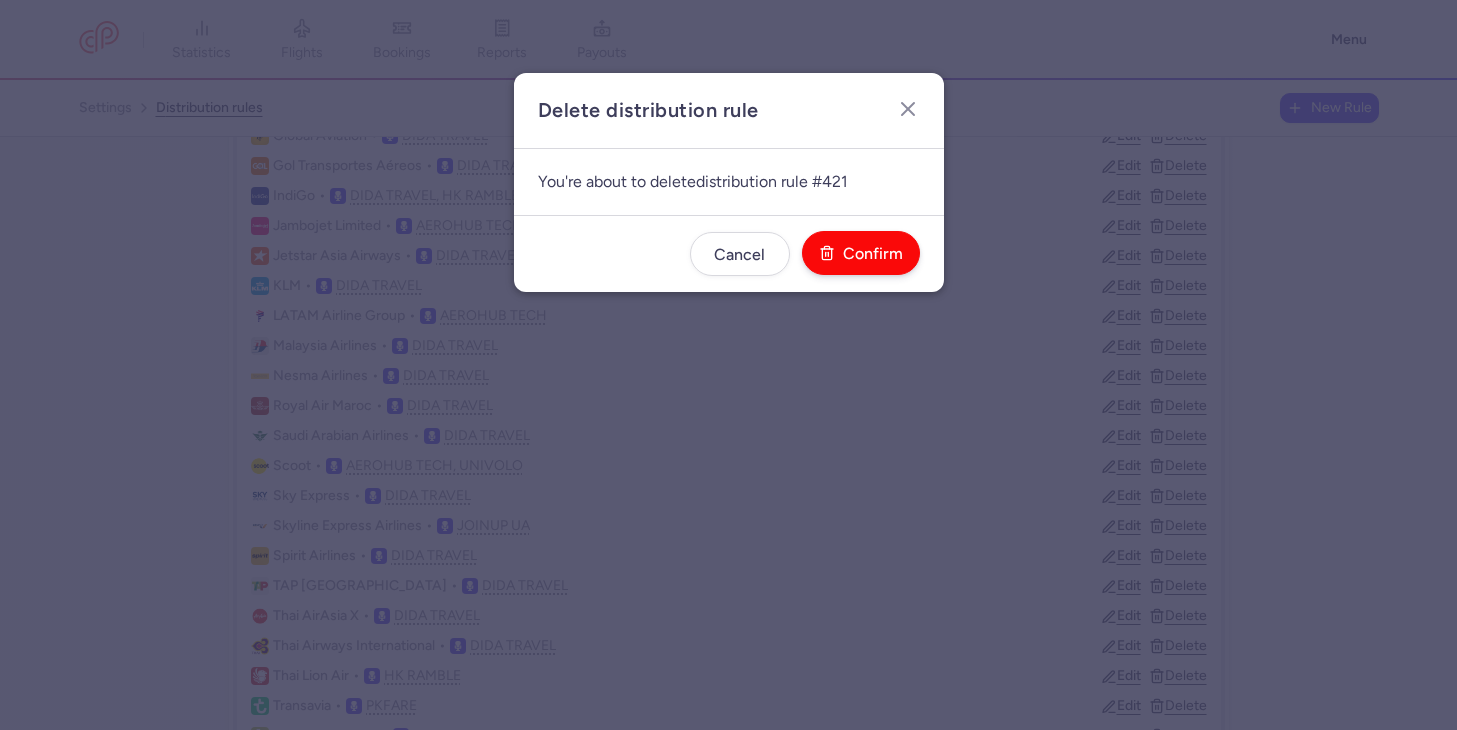 click on "Confirm" at bounding box center (861, 253) 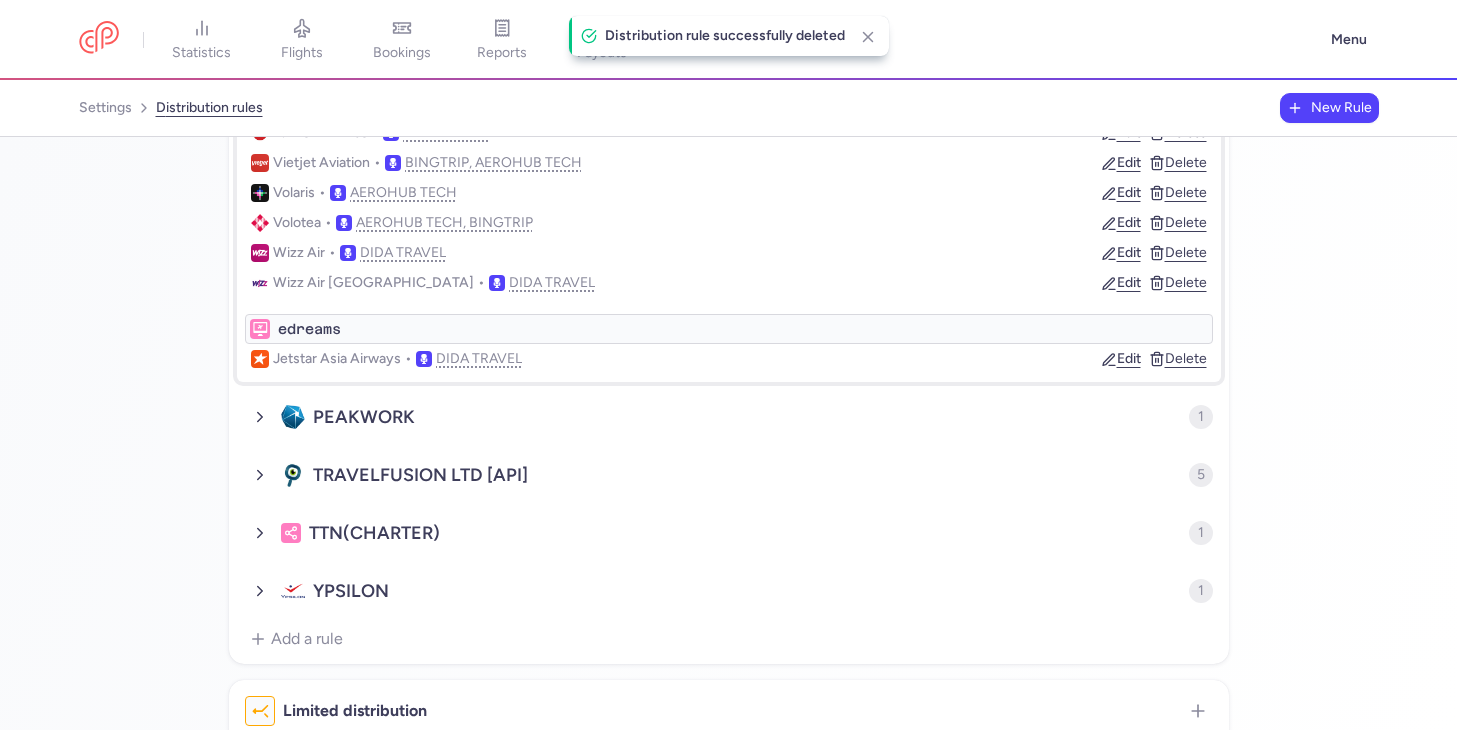 scroll, scrollTop: 1588, scrollLeft: 0, axis: vertical 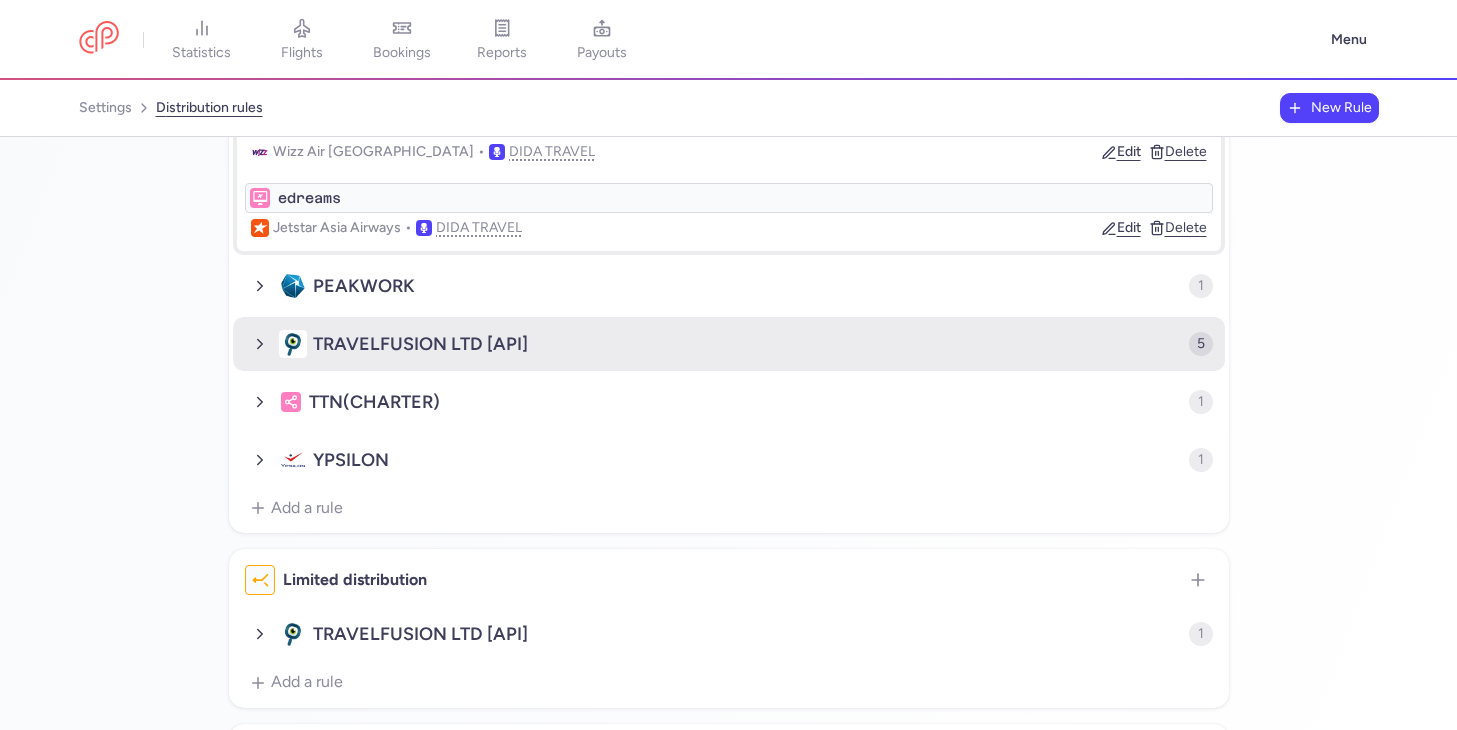 click on "TRAVELFUSION LTD [API]" 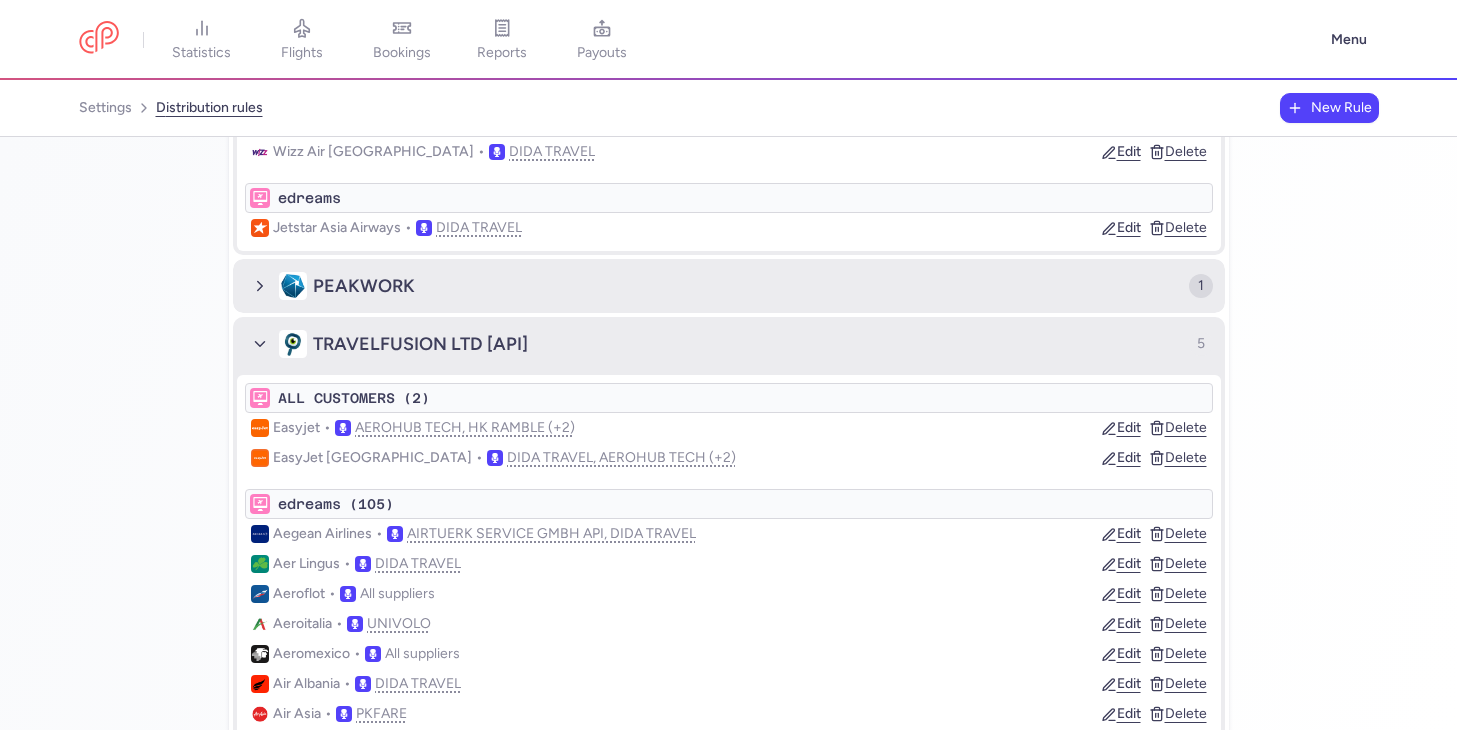 click on "PEAKWORK 1" at bounding box center [729, 286] 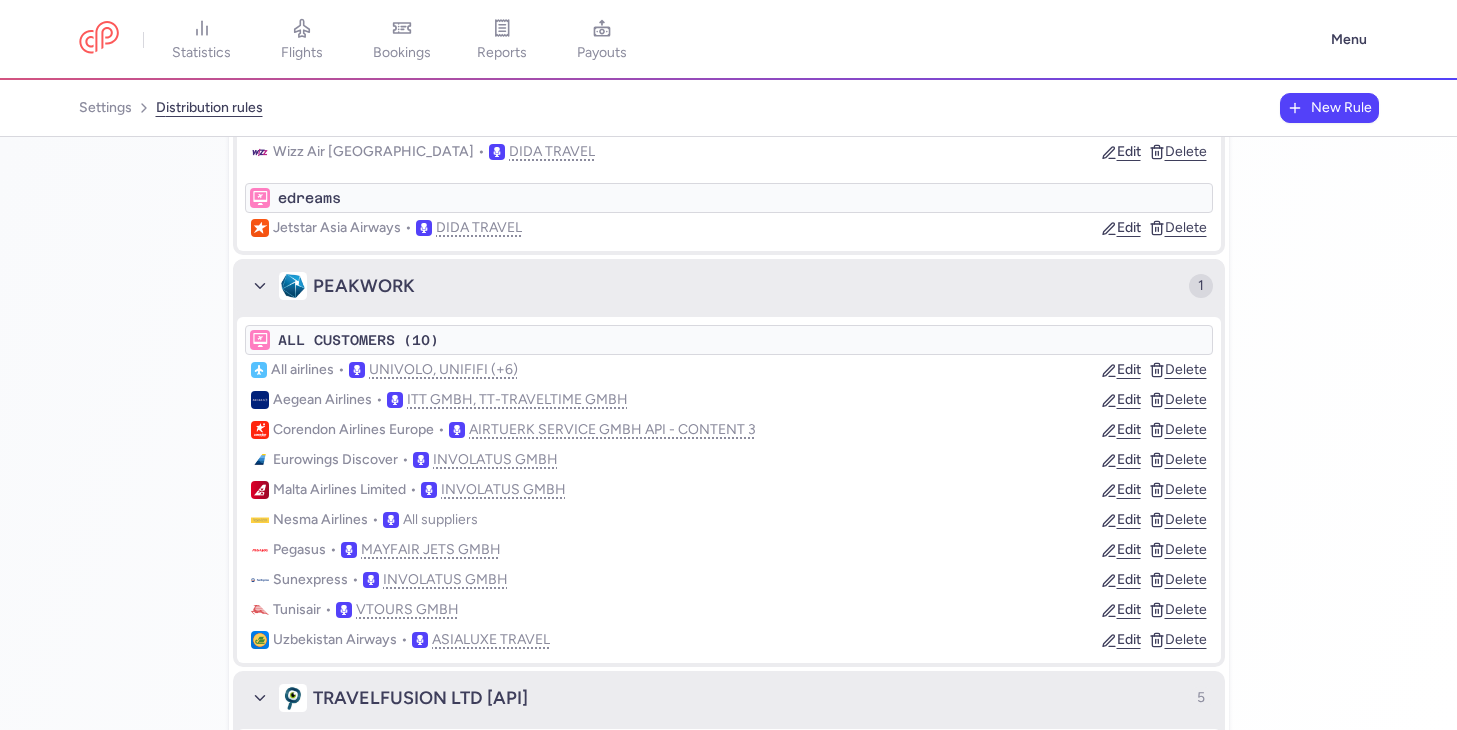 click on "PEAKWORK 1" at bounding box center (729, 286) 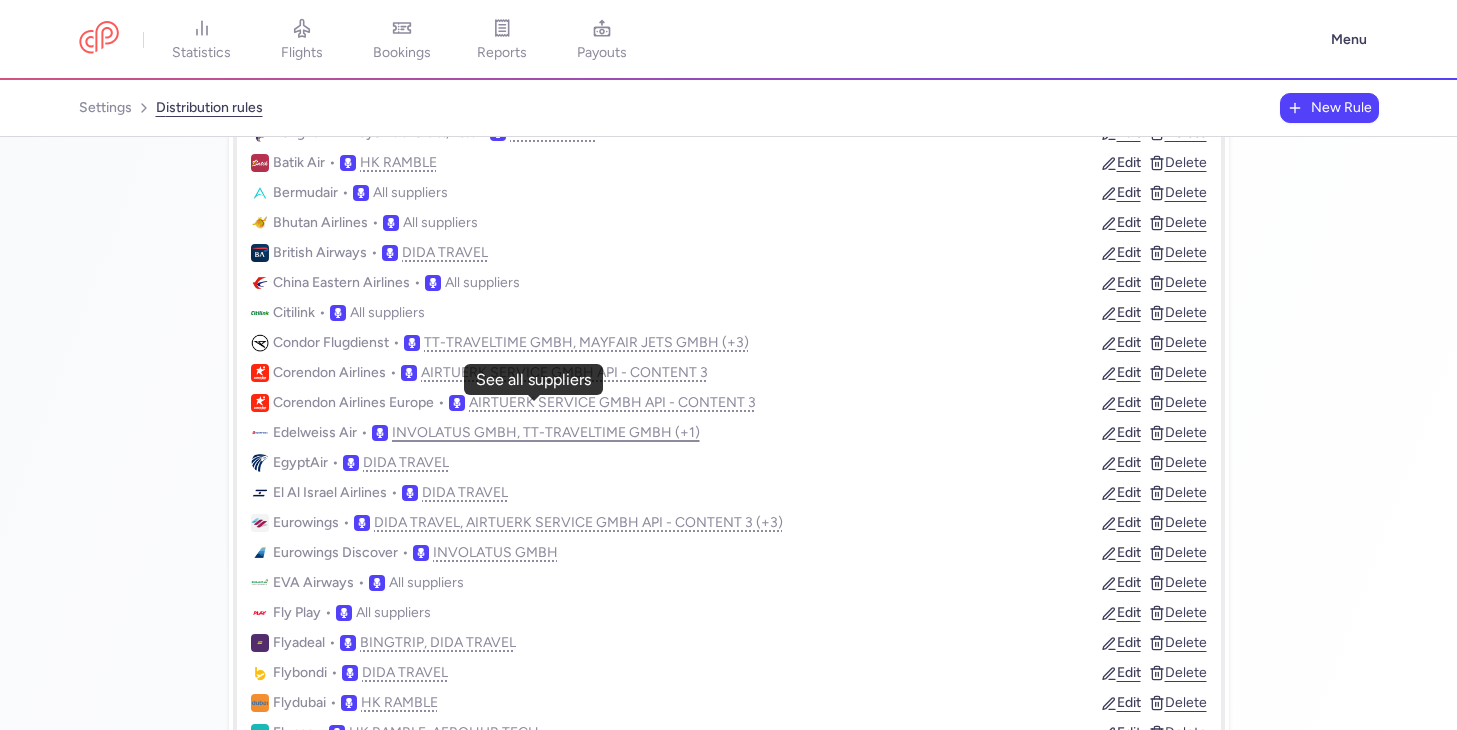 scroll, scrollTop: 2745, scrollLeft: 0, axis: vertical 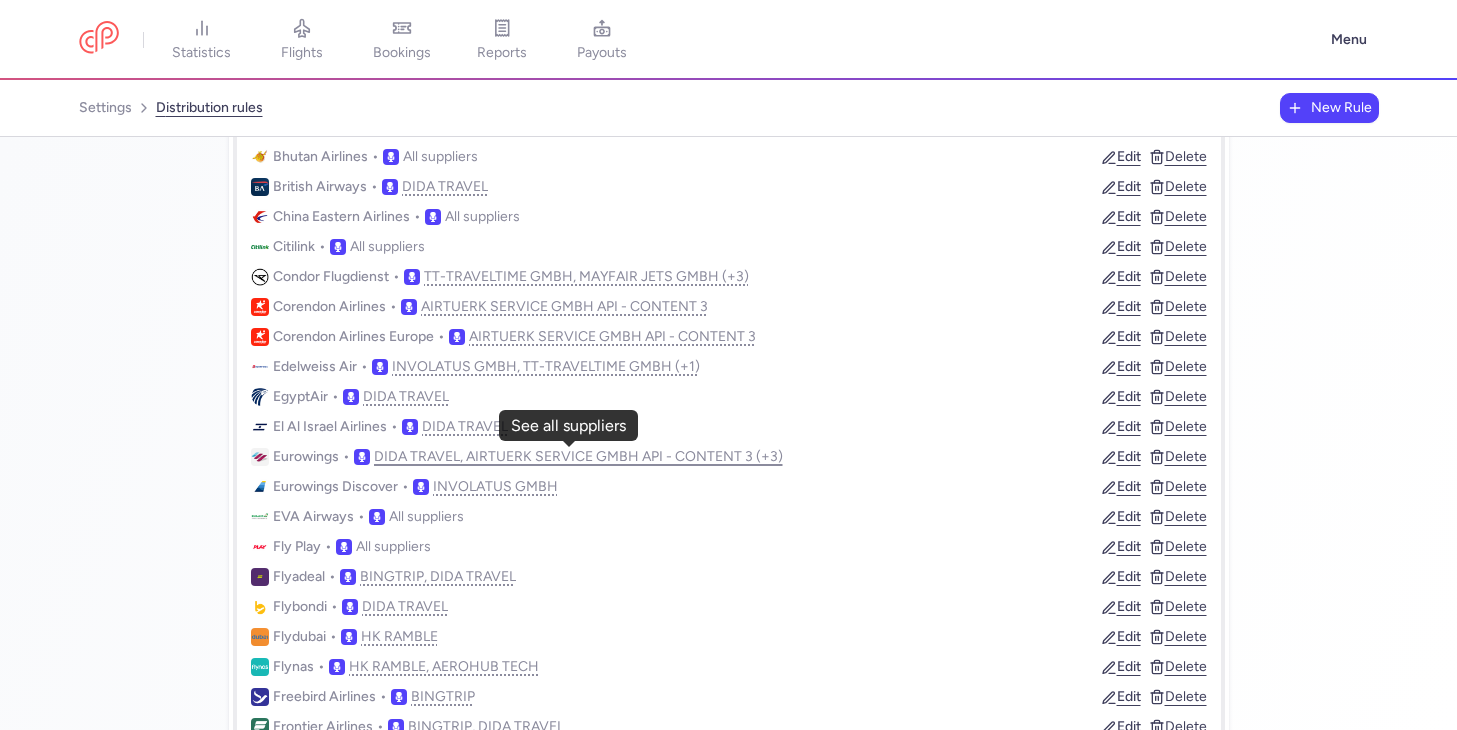click on "DIDA TRAVEL, AIRTUERK SERVICE GMBH API - CONTENT 3 (+3)" at bounding box center [578, 457] 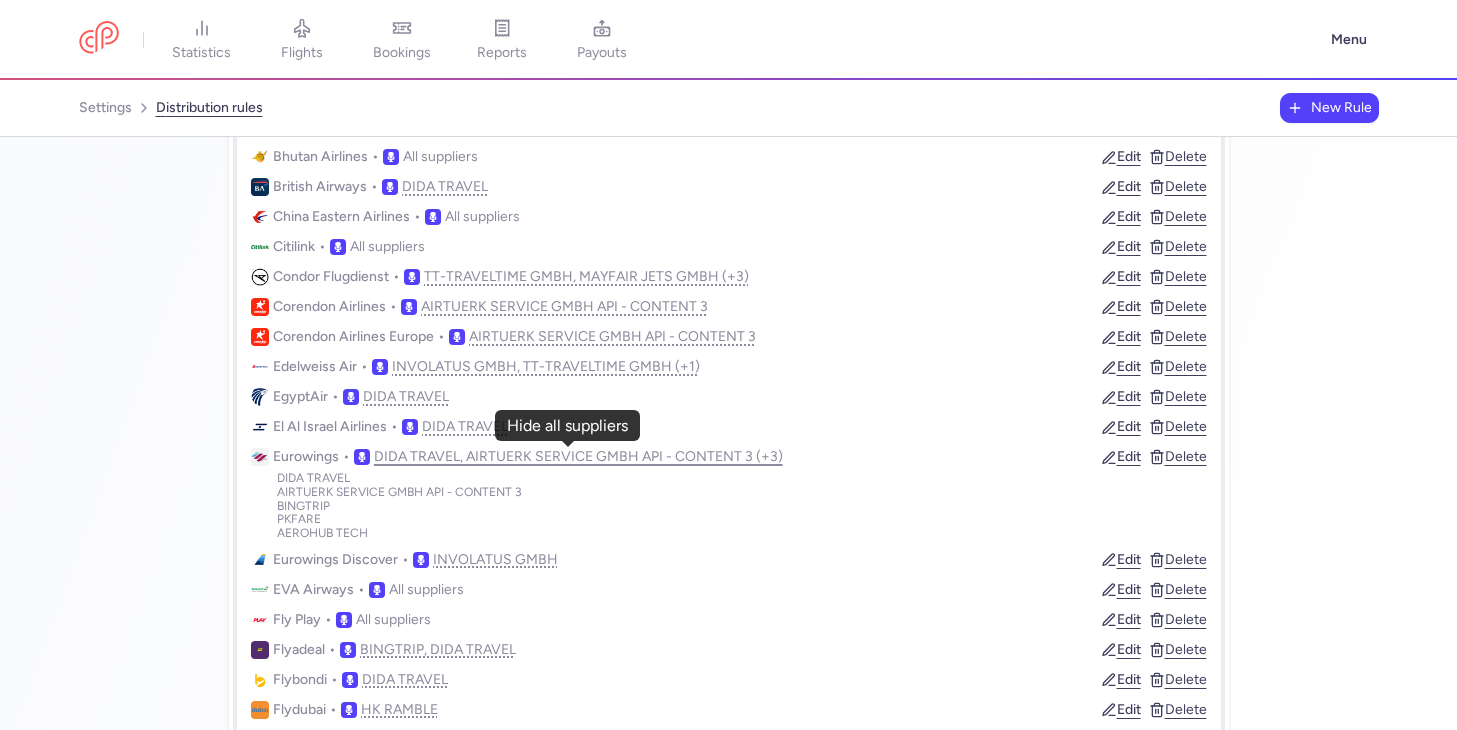 click on "DIDA TRAVEL, AIRTUERK SERVICE GMBH API - CONTENT 3 (+3)" at bounding box center (578, 457) 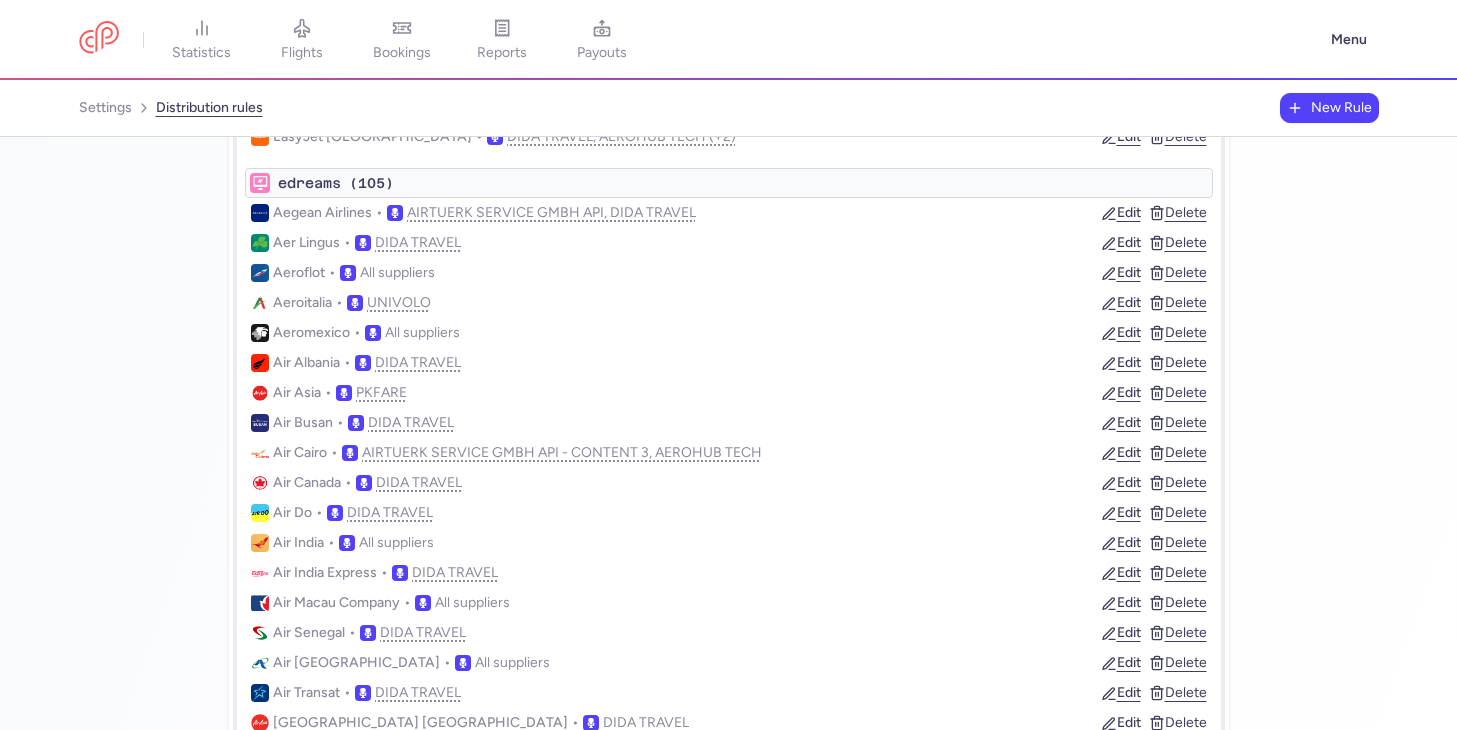 scroll, scrollTop: 2036, scrollLeft: 0, axis: vertical 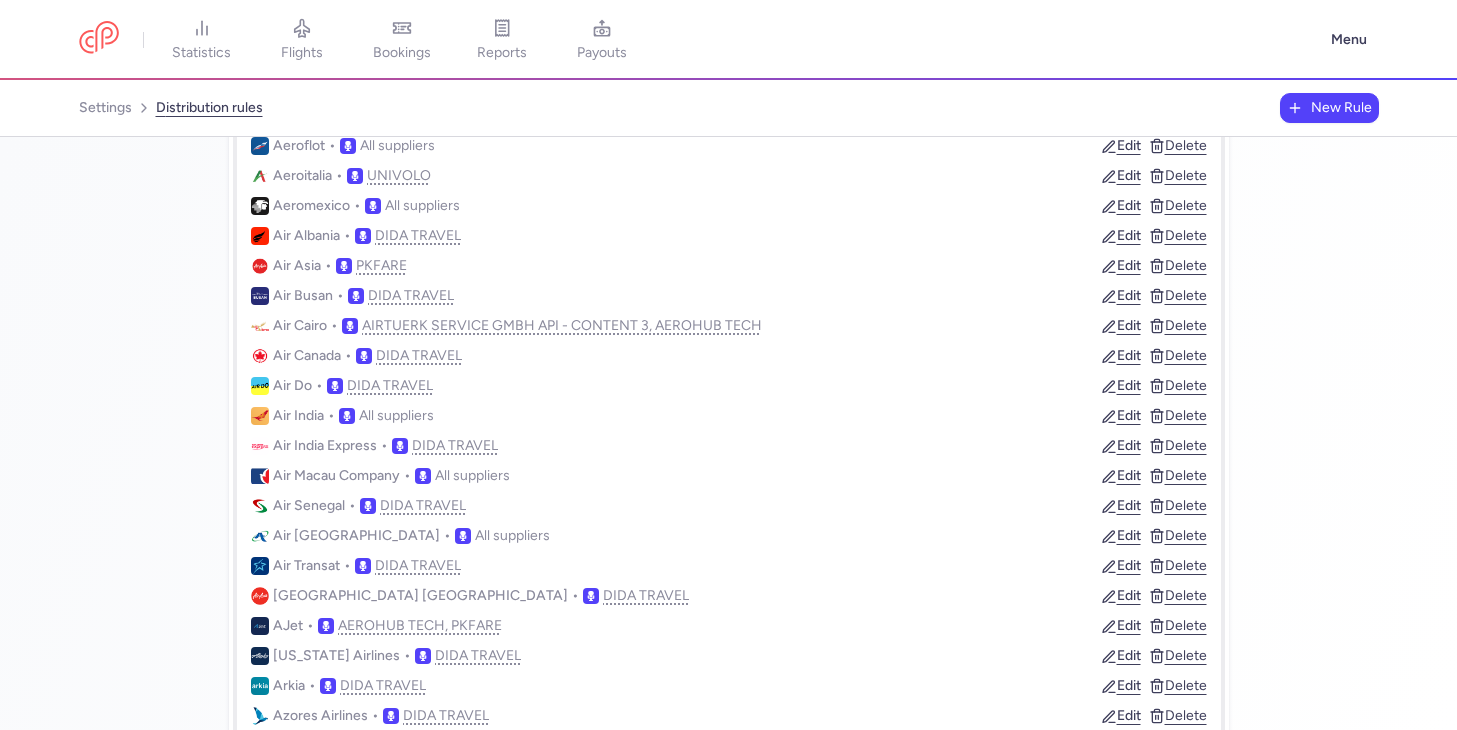 type 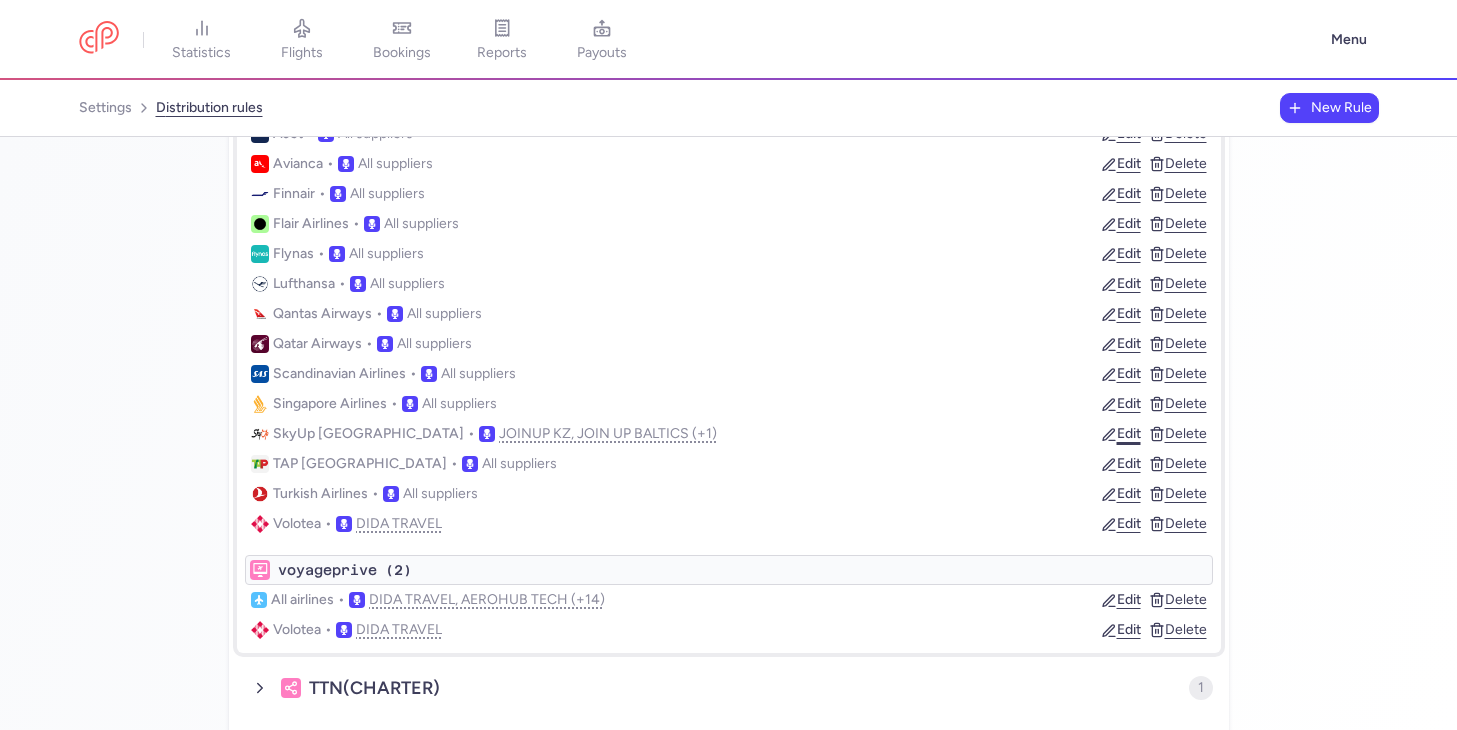 click on "Edit" 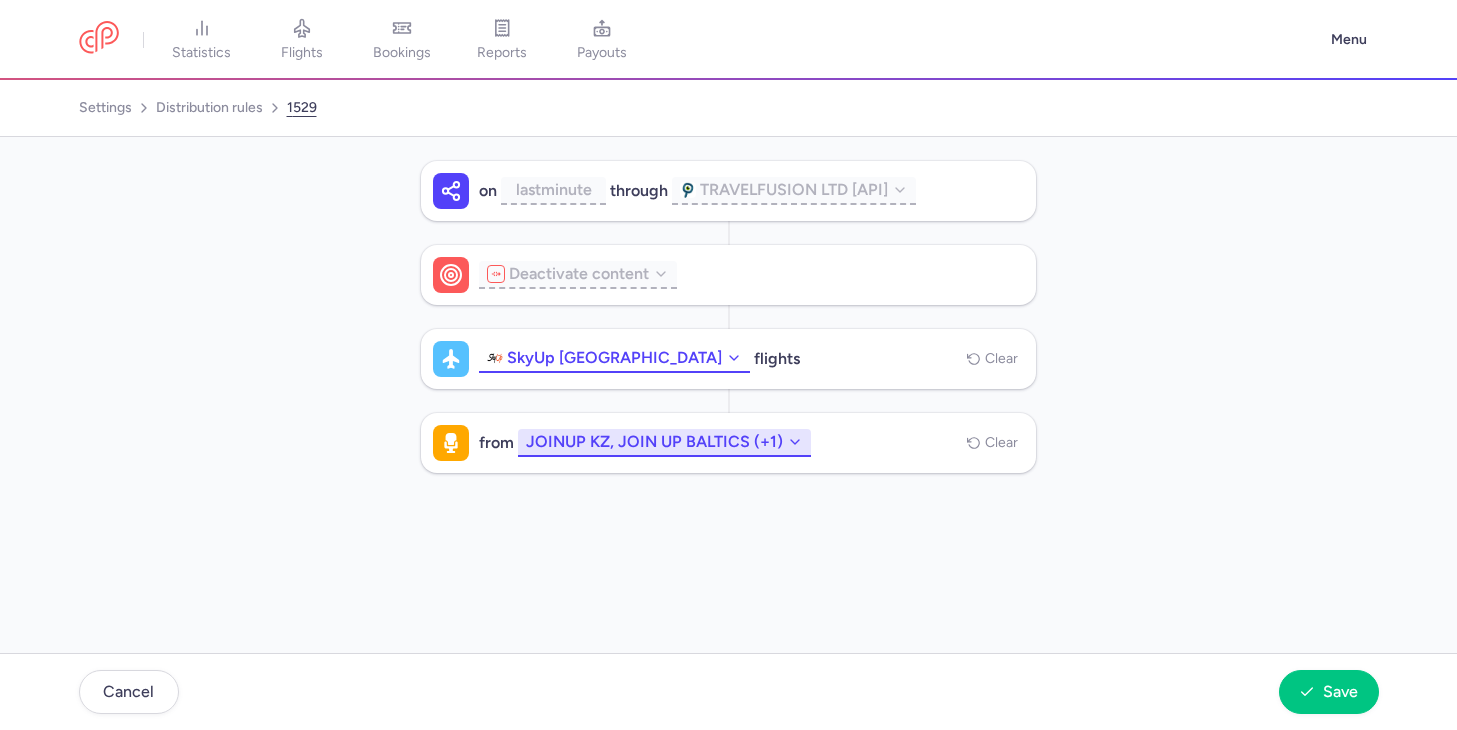 click on "JOINUP KZ, JOIN UP BALTICS (+1)" 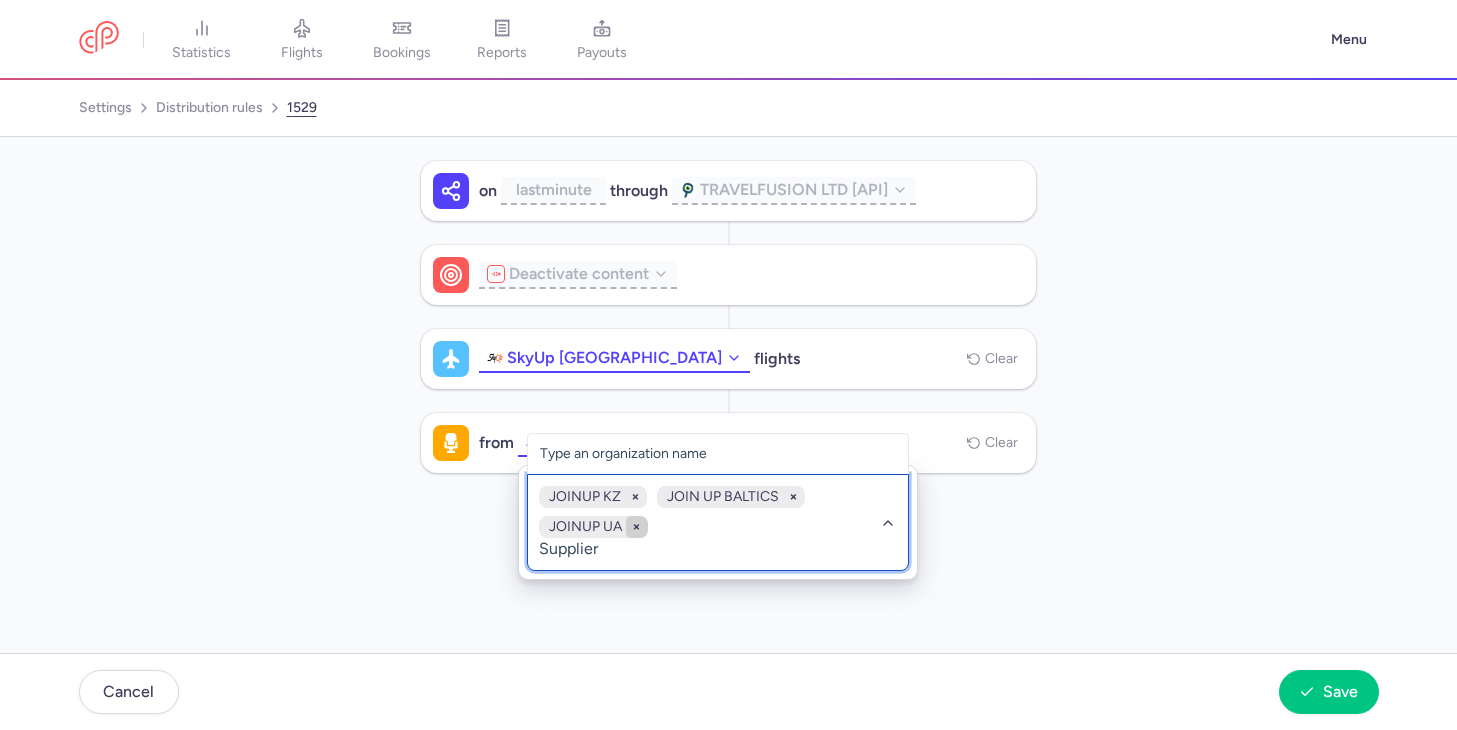 click at bounding box center [637, 527] 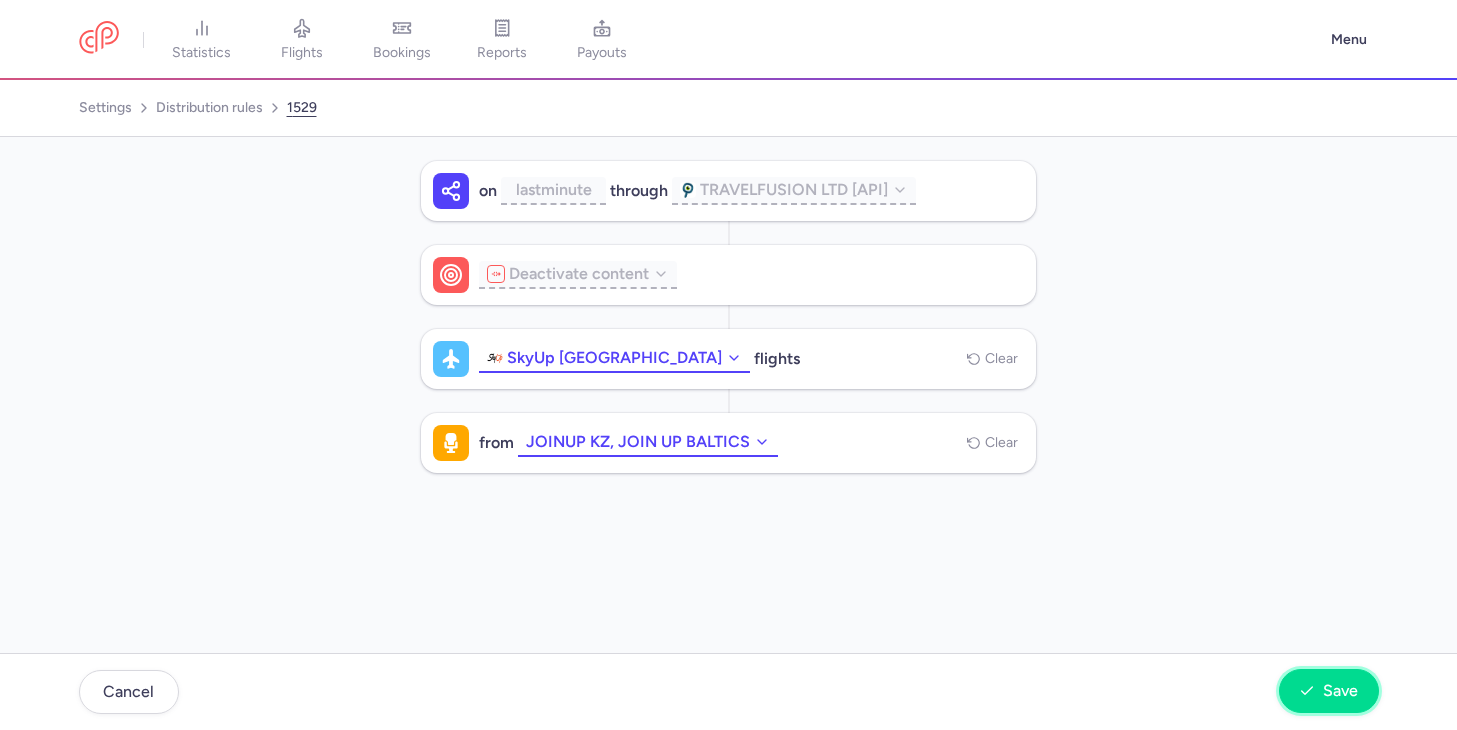 click 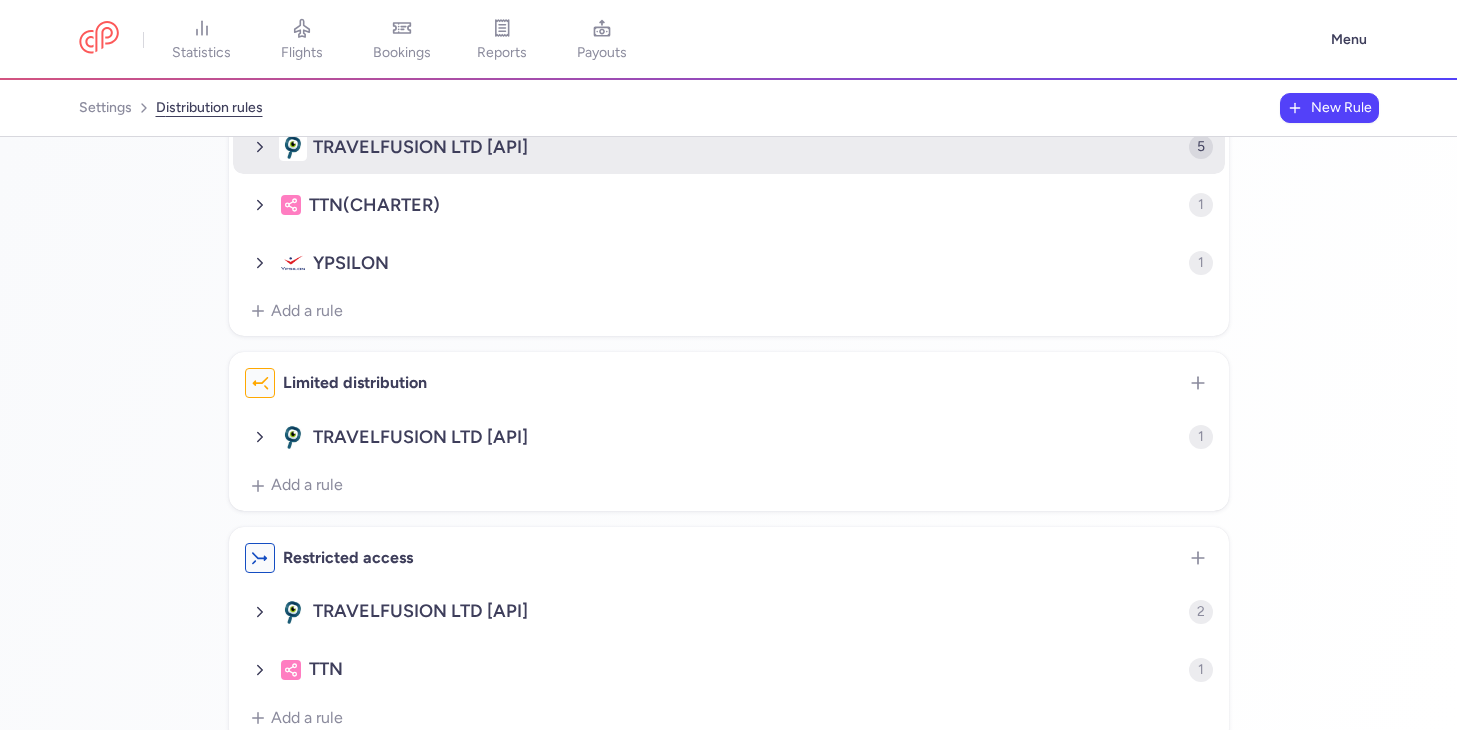 scroll, scrollTop: 0, scrollLeft: 0, axis: both 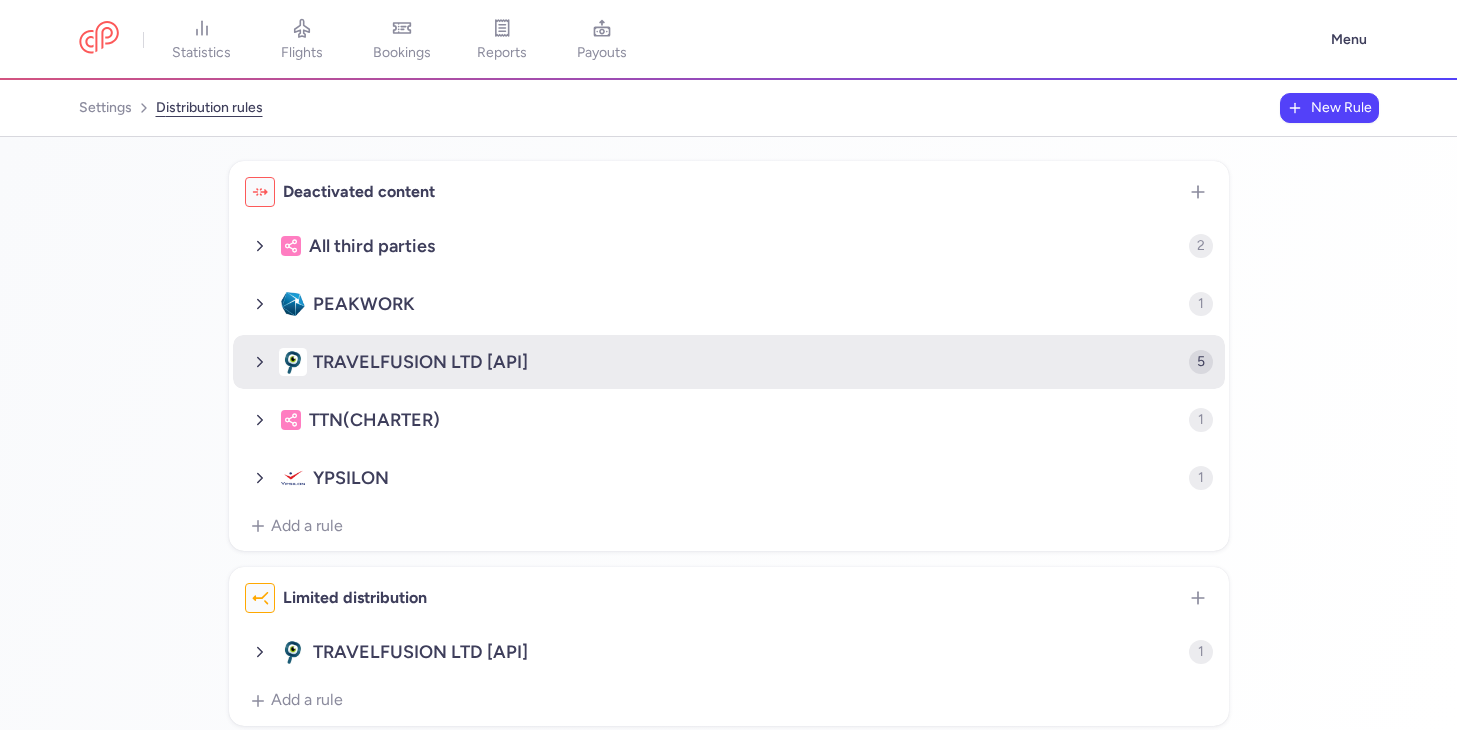 click on "TRAVELFUSION LTD [API]" 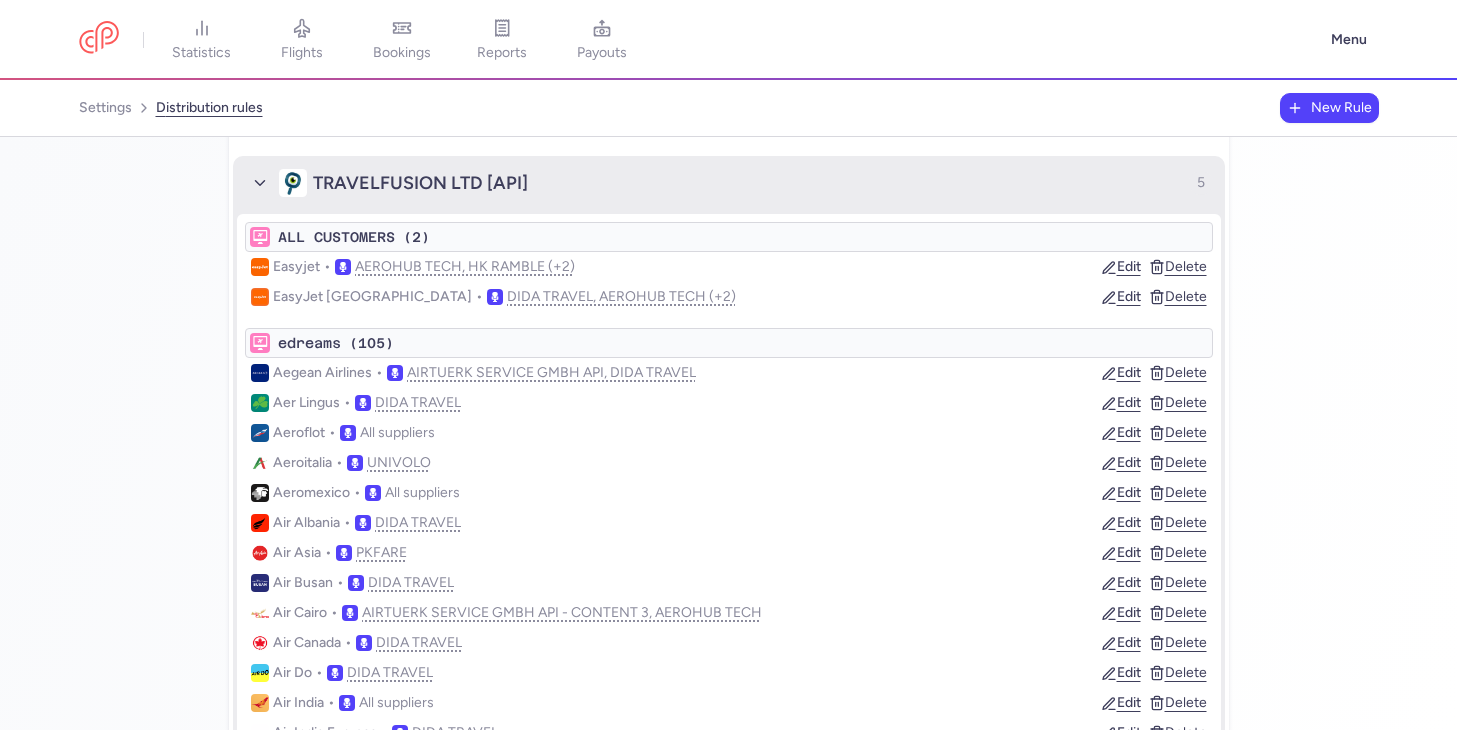 scroll, scrollTop: 194, scrollLeft: 0, axis: vertical 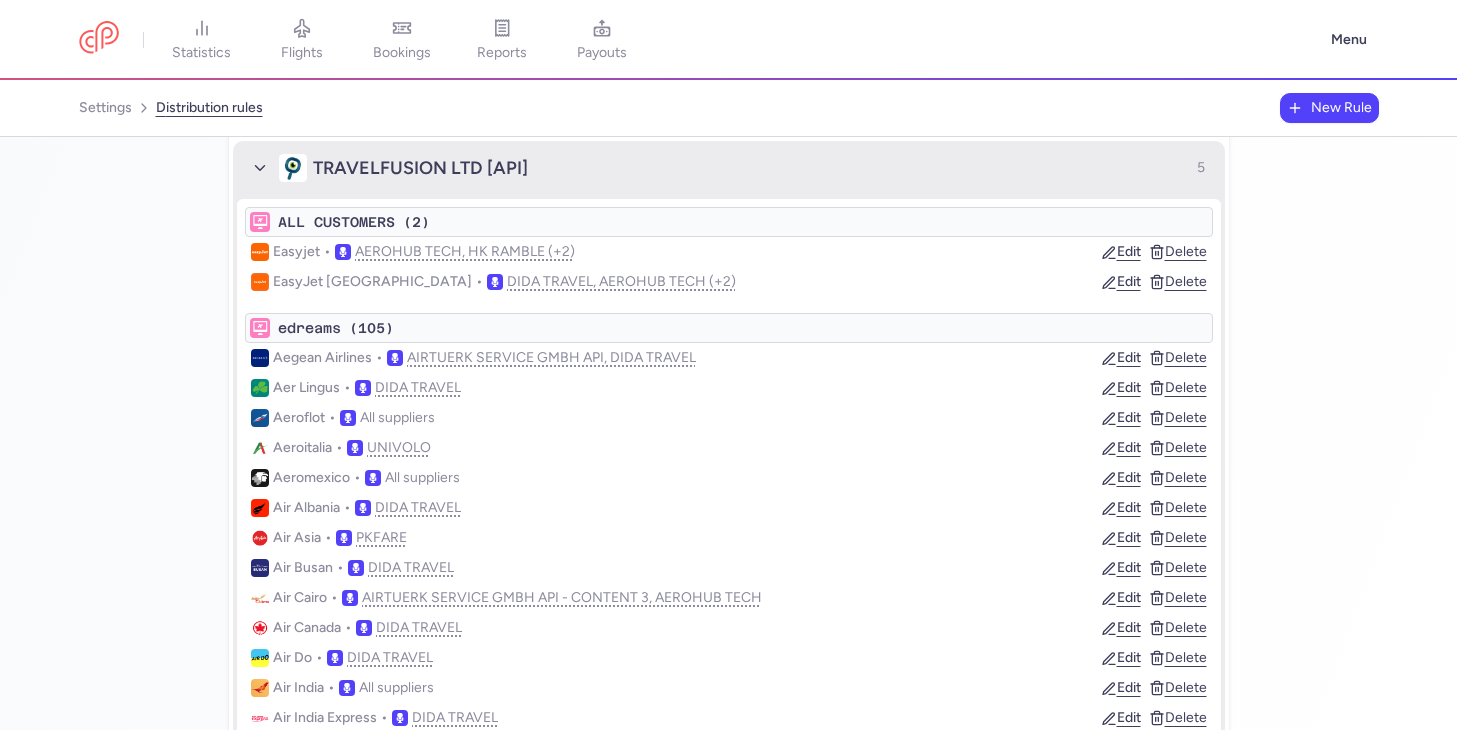 type 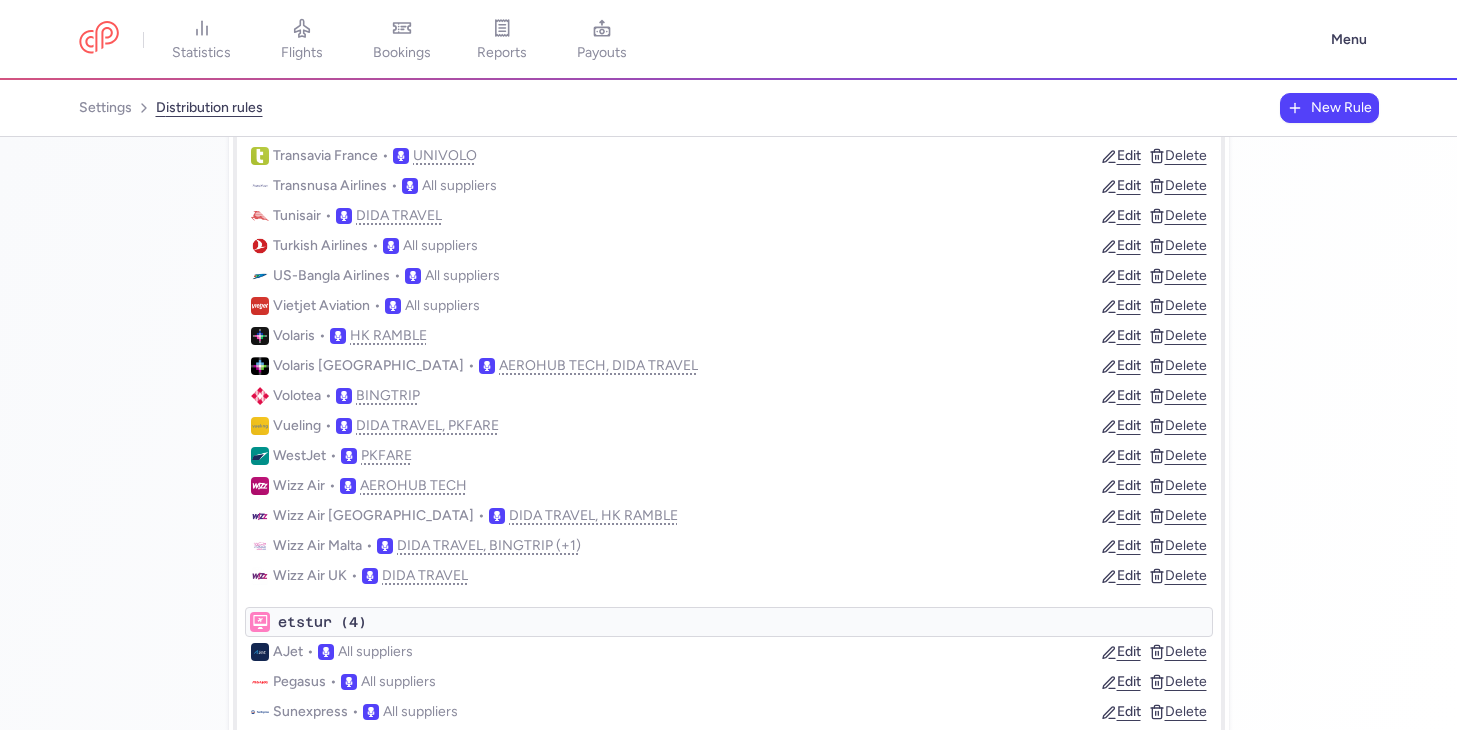 scroll, scrollTop: 3870, scrollLeft: 0, axis: vertical 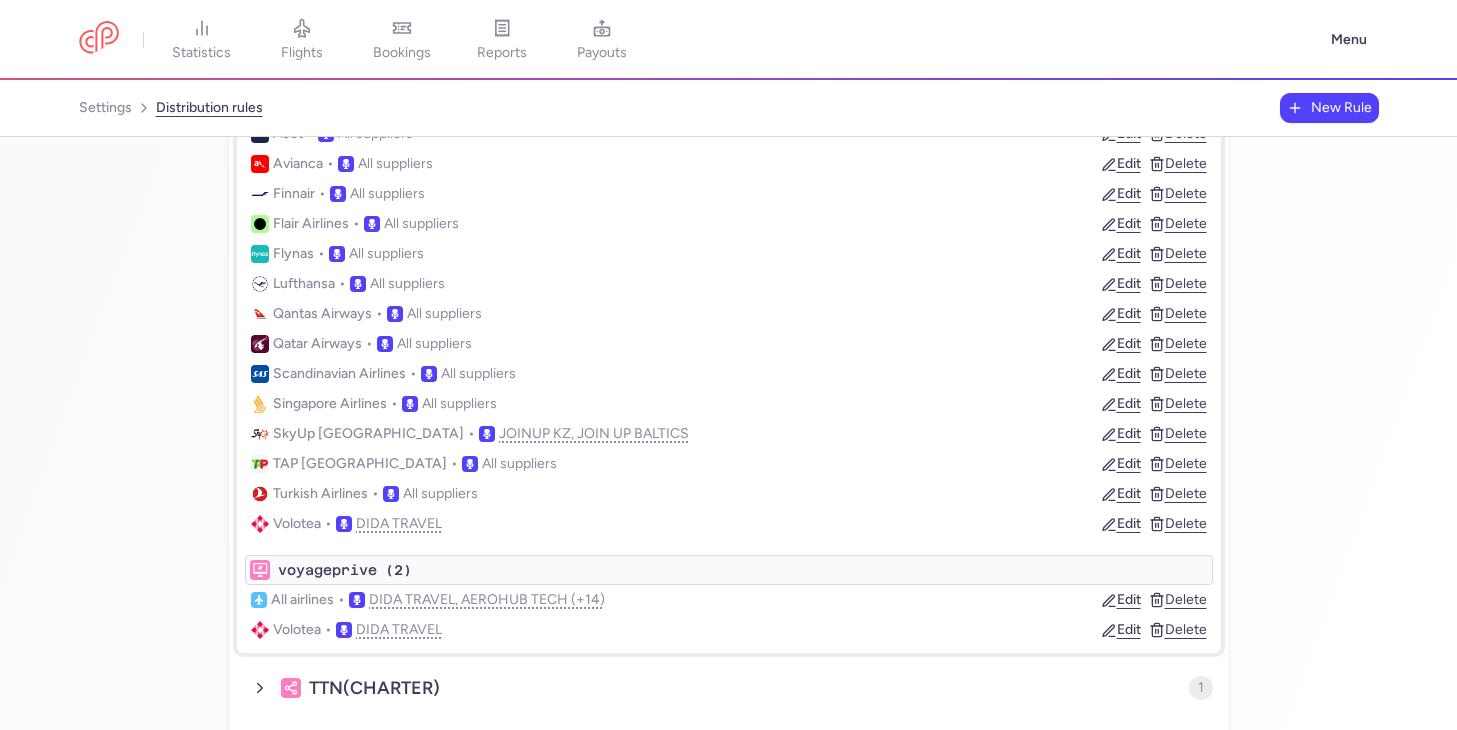 click on "SkyUp Malta" at bounding box center (368, 434) 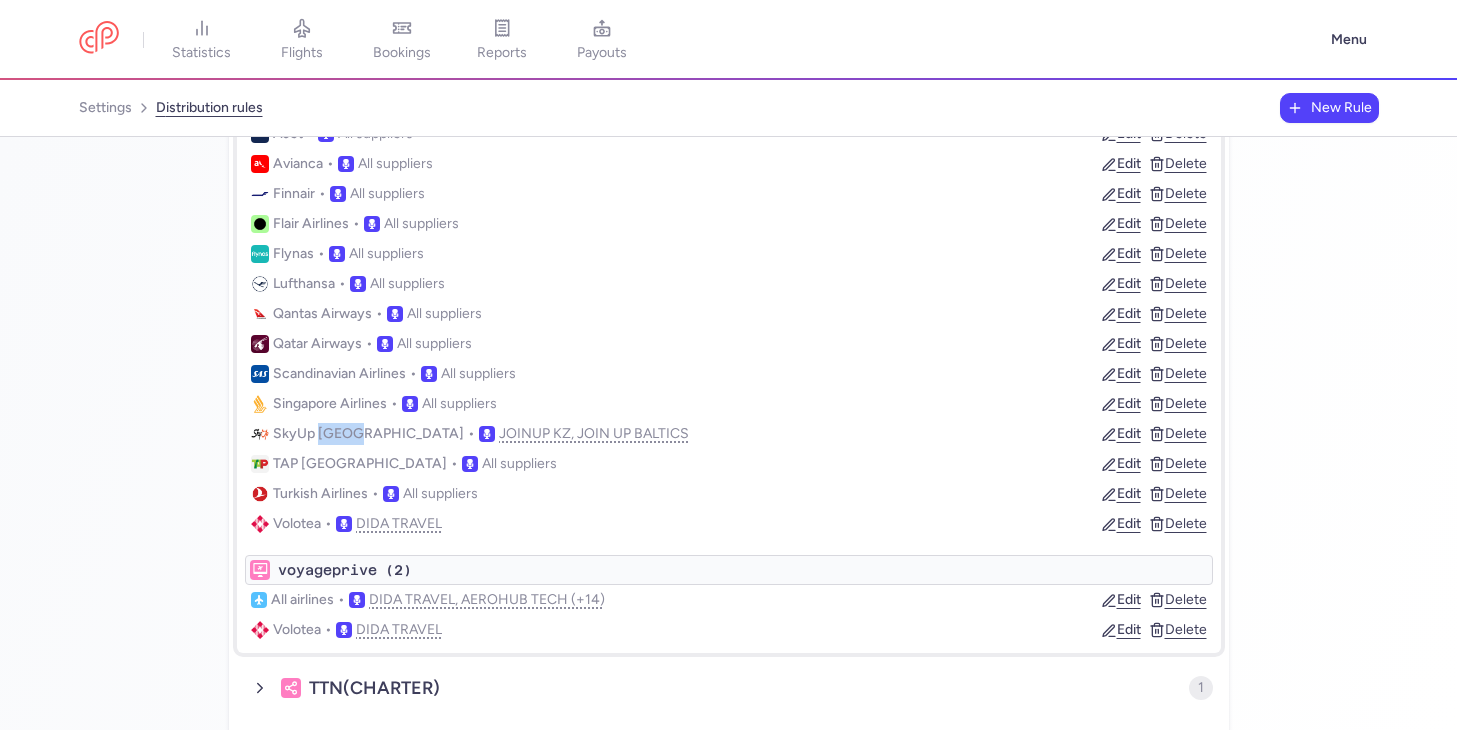 click on "SkyUp Malta" at bounding box center [368, 434] 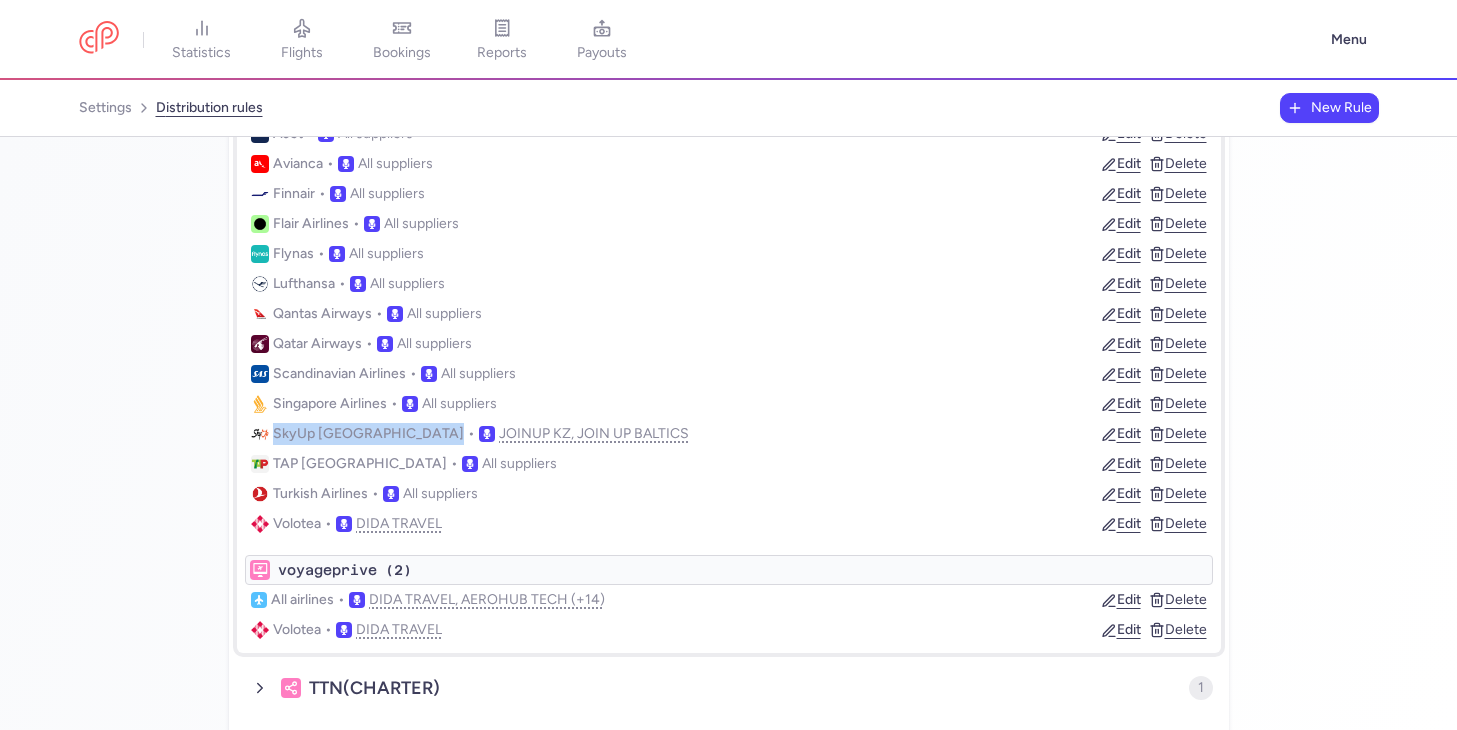 click on "SkyUp Malta" at bounding box center [368, 434] 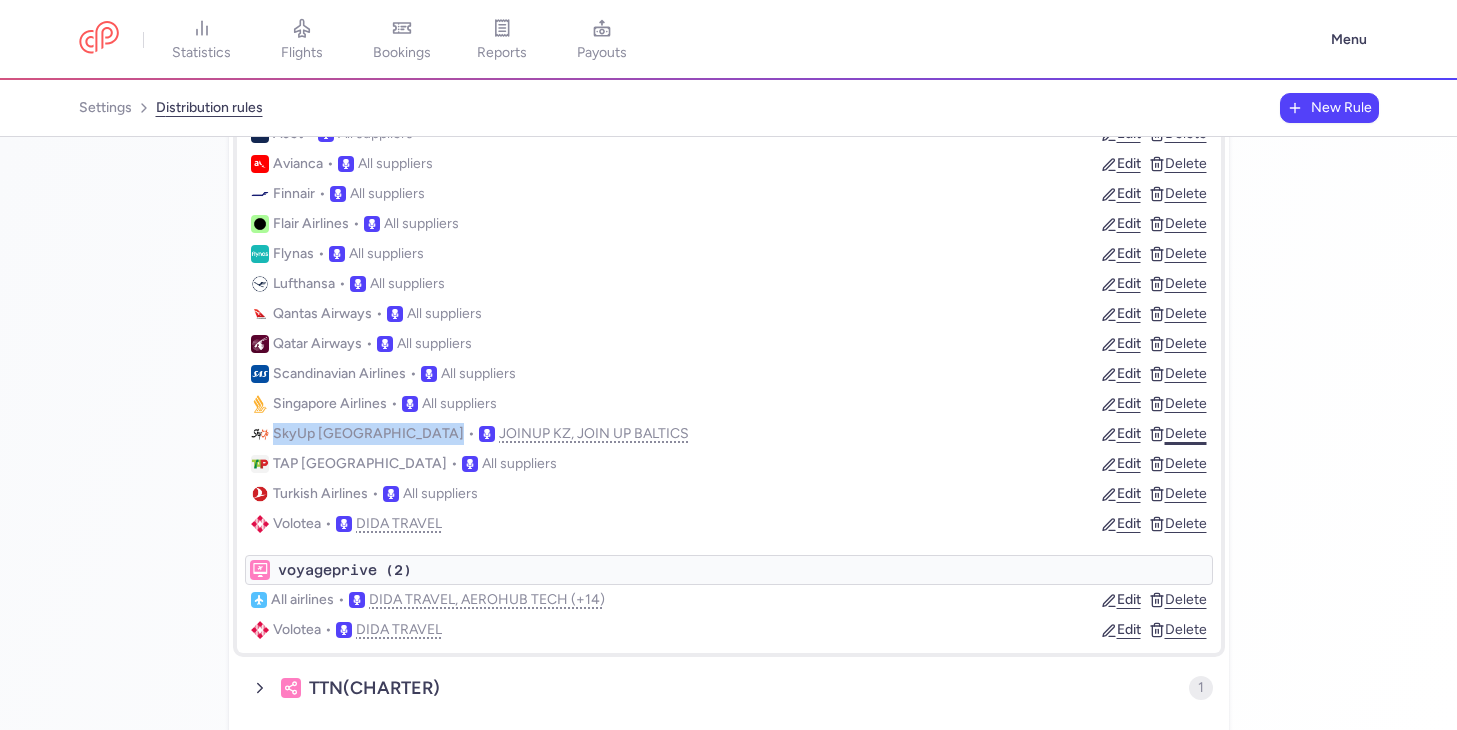 click on "Delete" 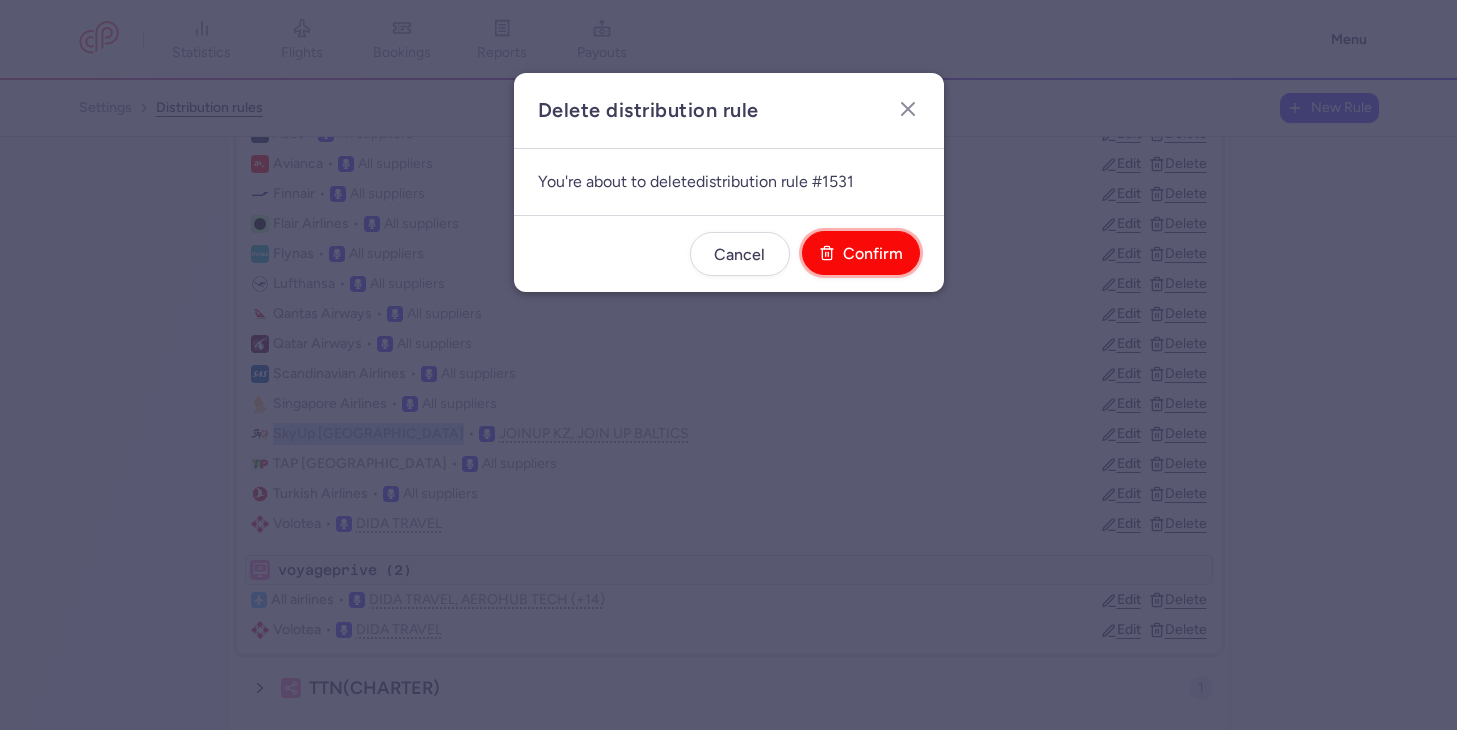 click on "Confirm" at bounding box center [873, 254] 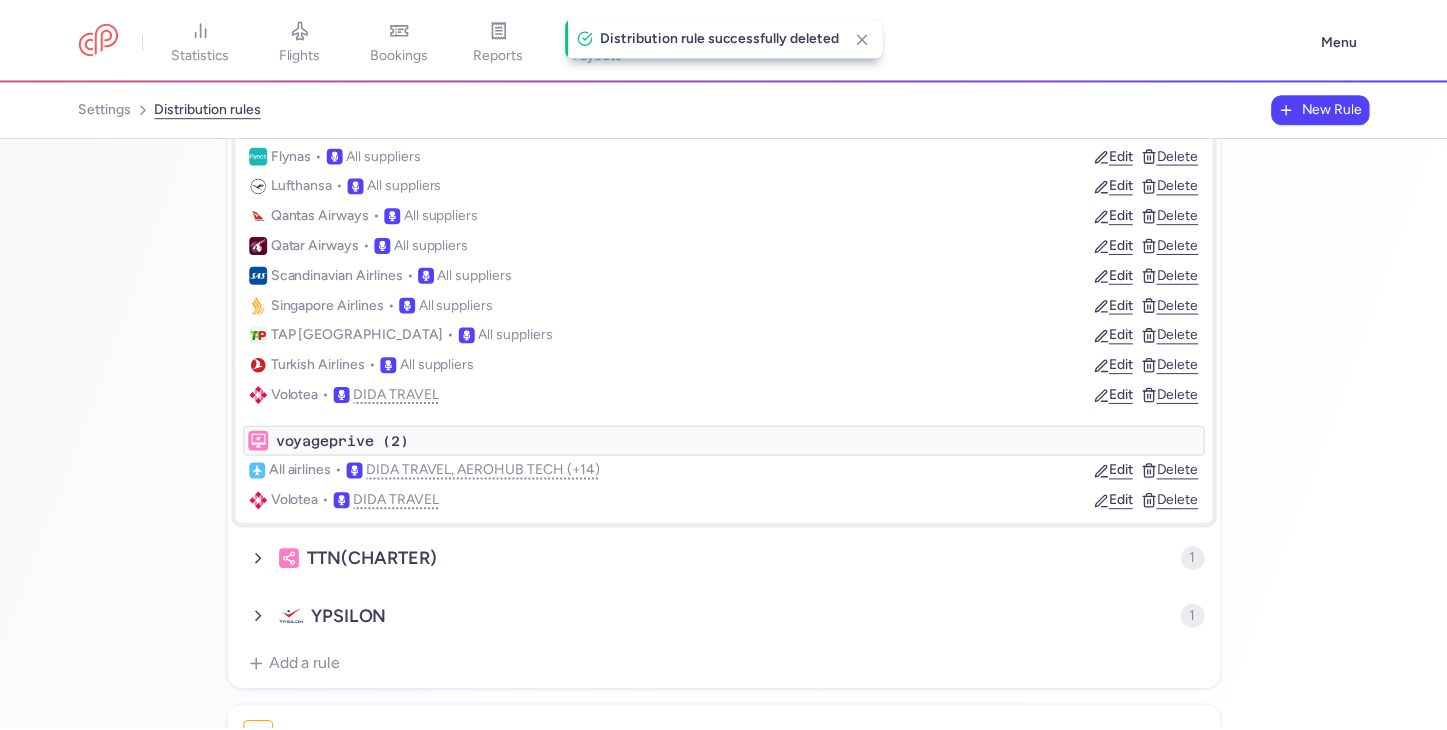 scroll, scrollTop: 4011, scrollLeft: 0, axis: vertical 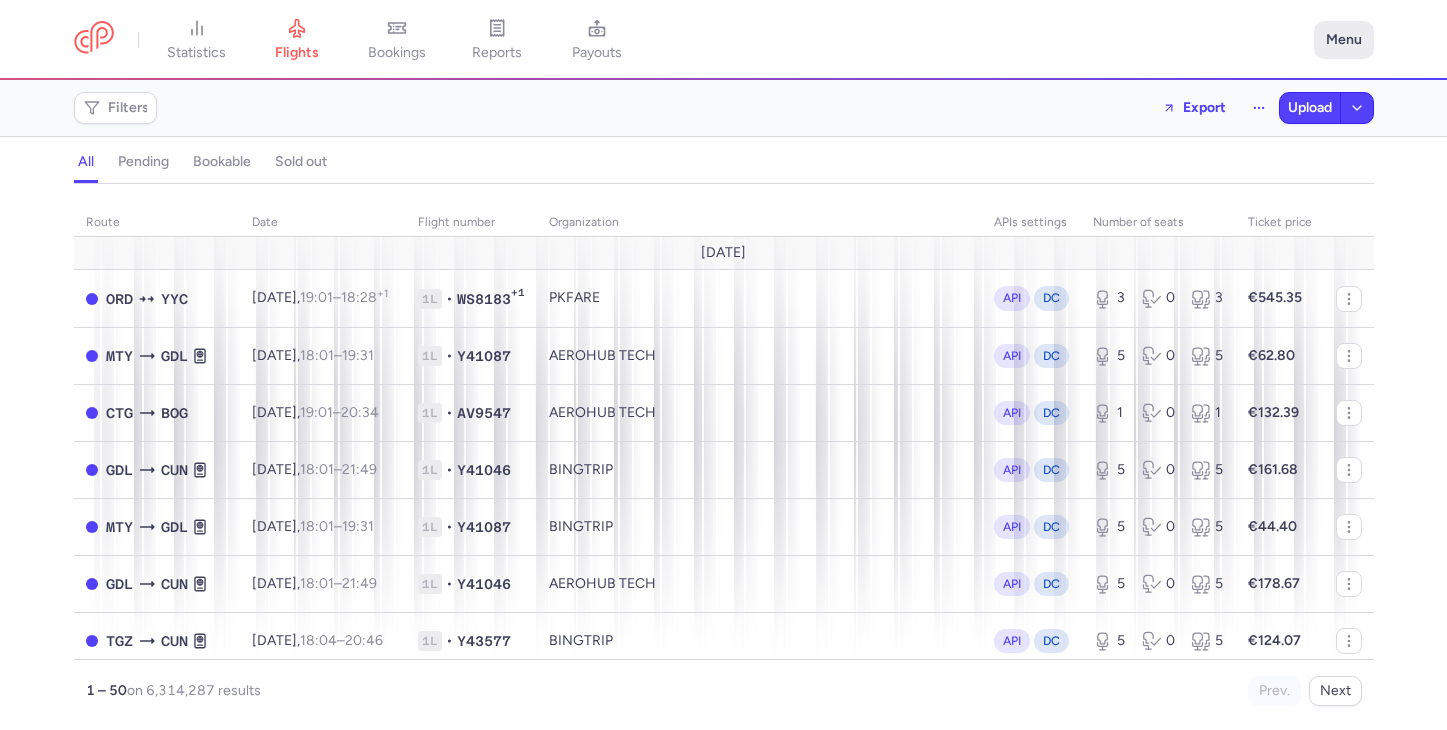 click on "Menu" at bounding box center [1344, 40] 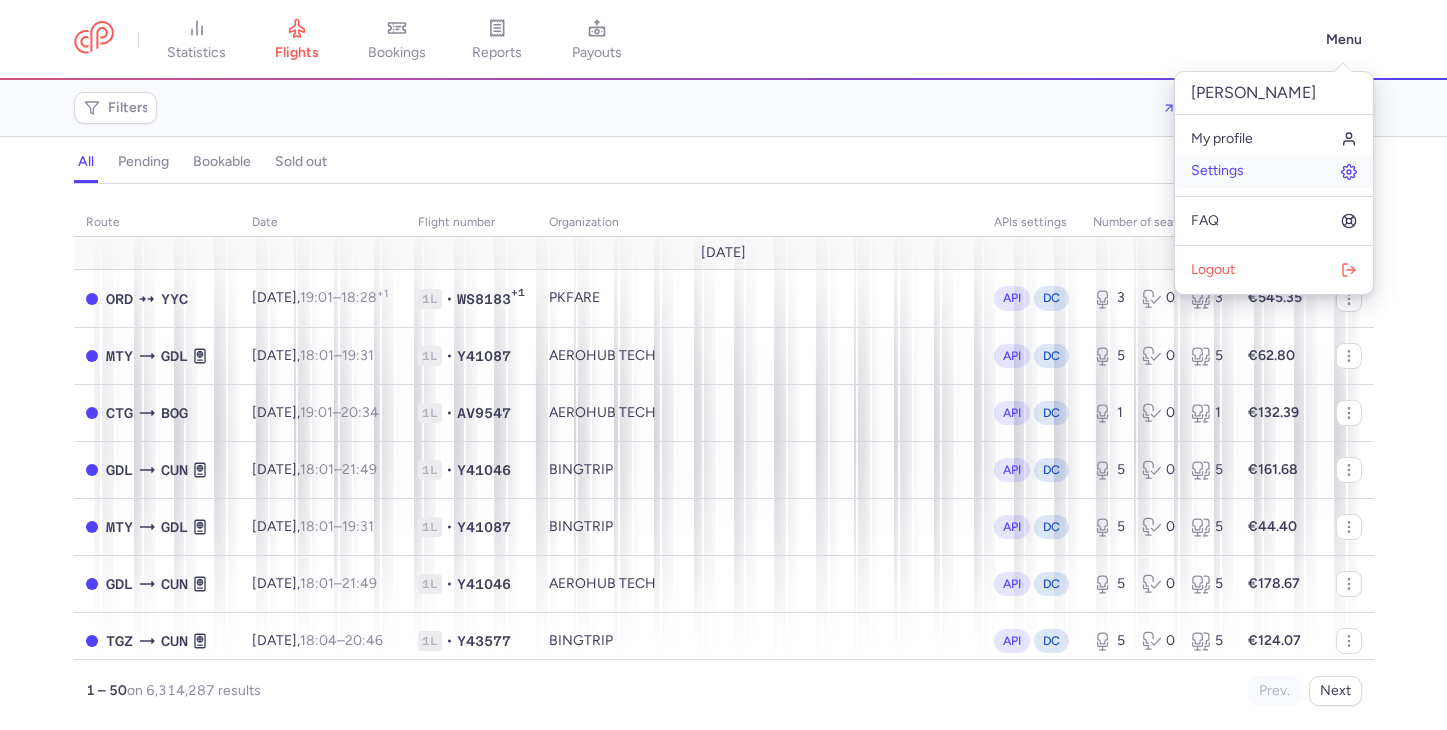 click on "Settings" at bounding box center (1274, 171) 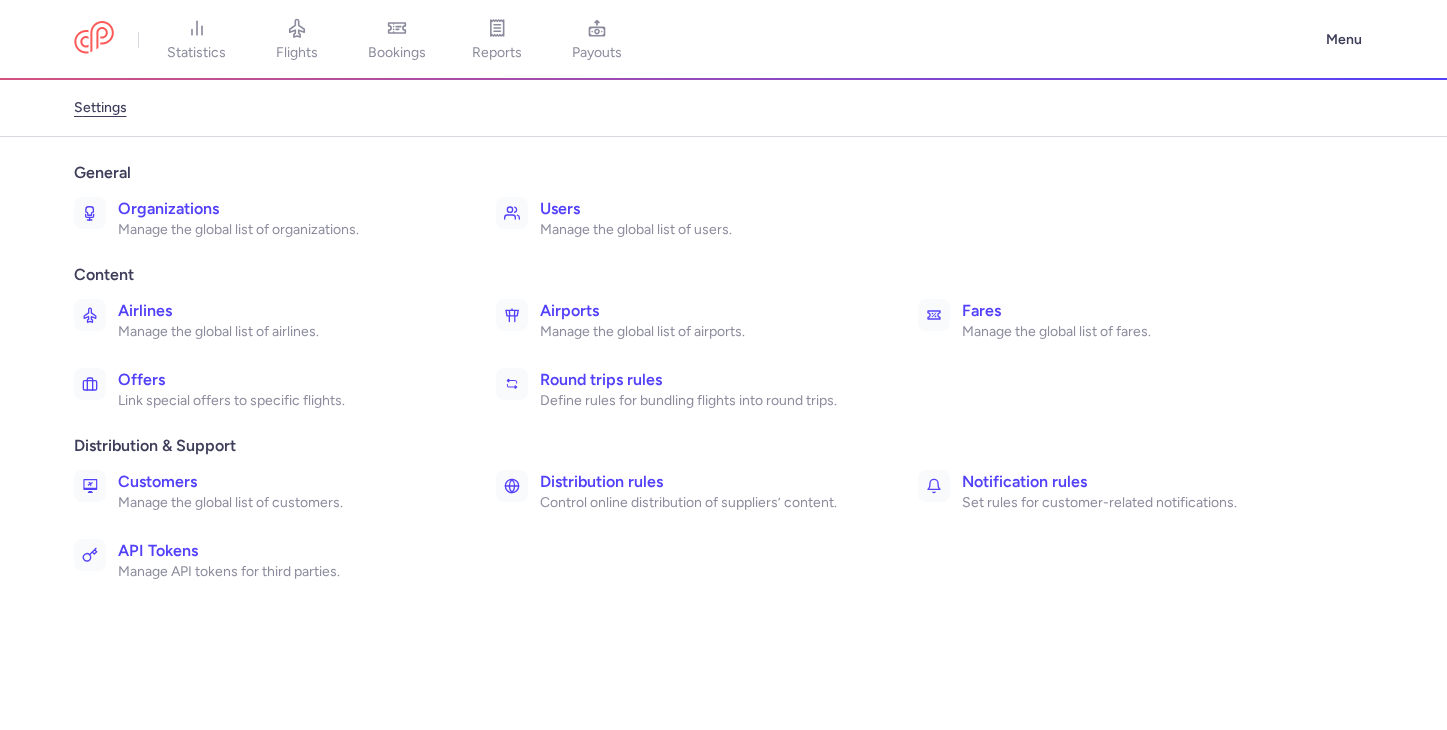 click on "Organizations" at bounding box center (285, 209) 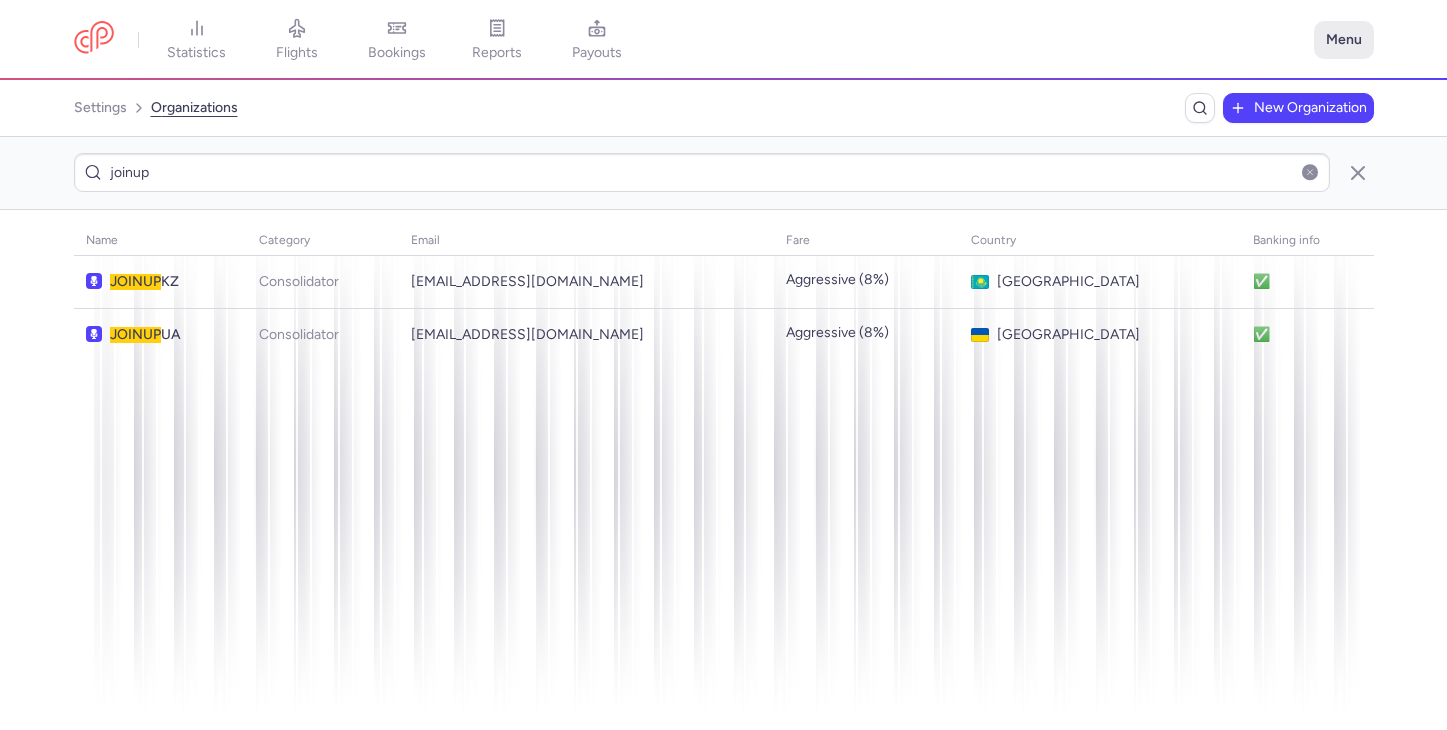 type on "joinup" 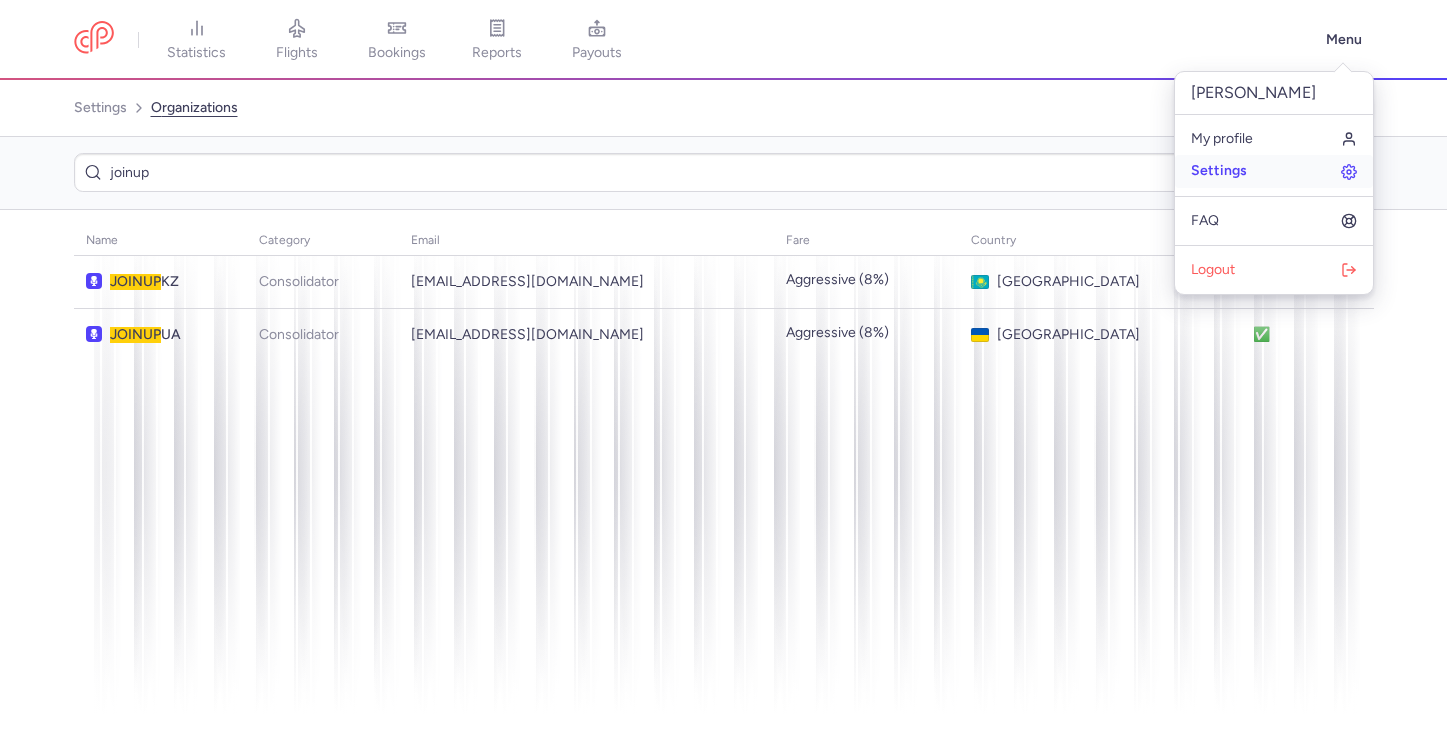 click on "Settings" at bounding box center [1274, 171] 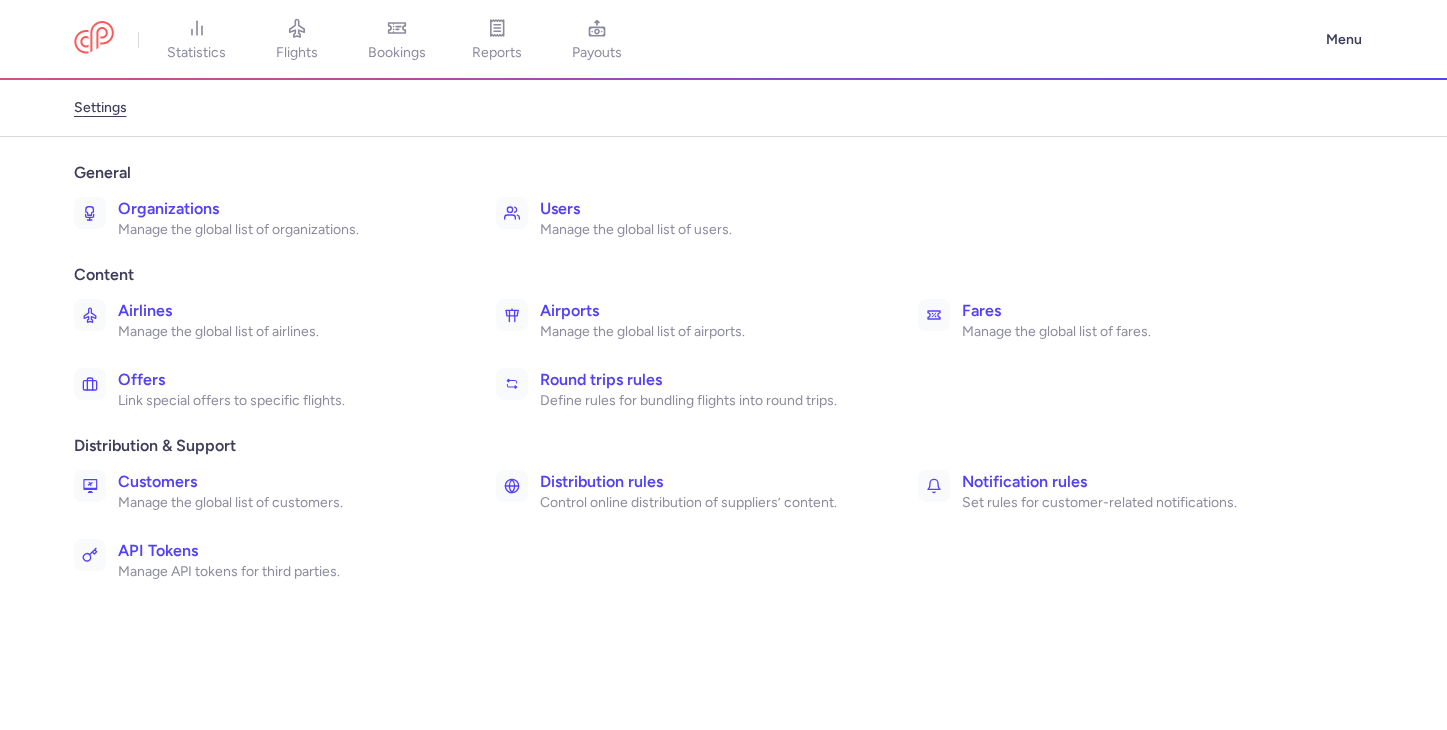 click on "Manage the global list of fares." at bounding box center [1129, 332] 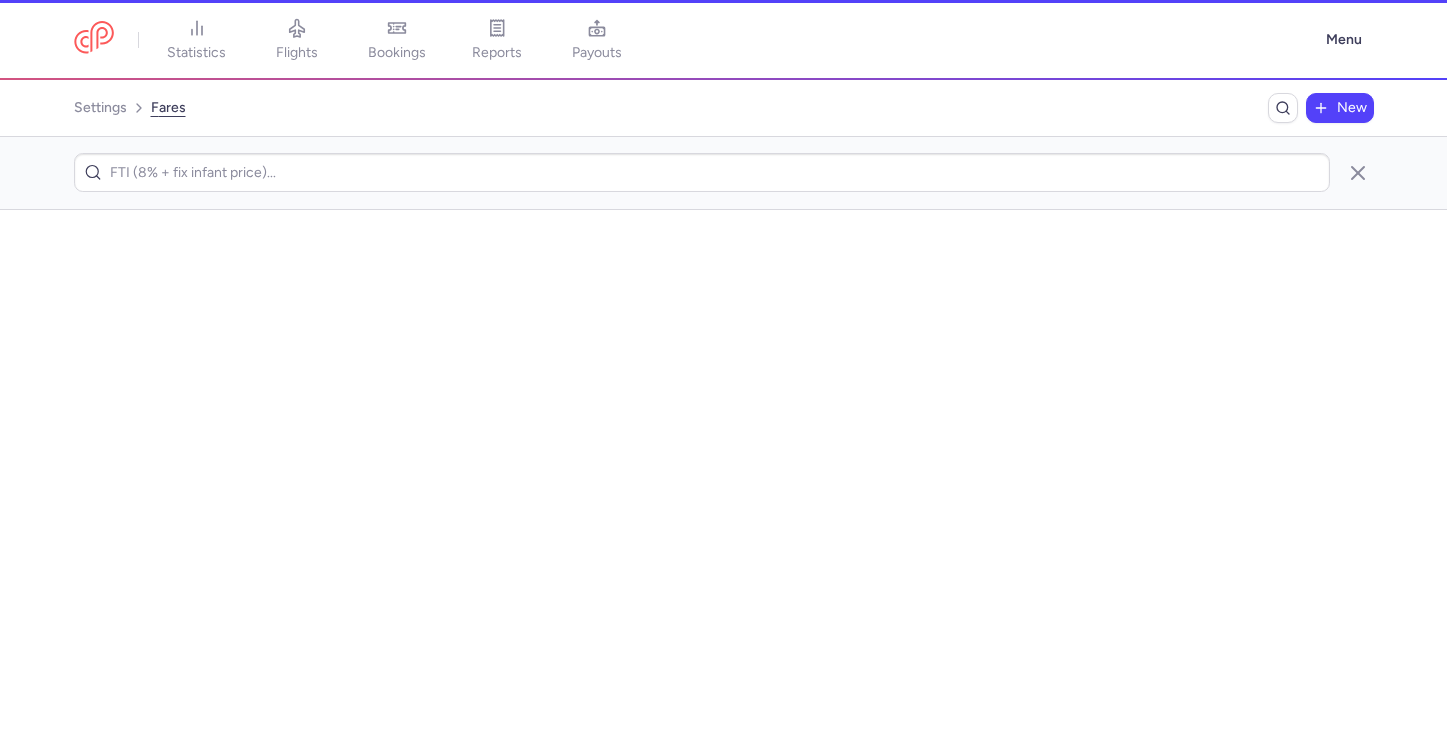 scroll, scrollTop: 0, scrollLeft: 0, axis: both 